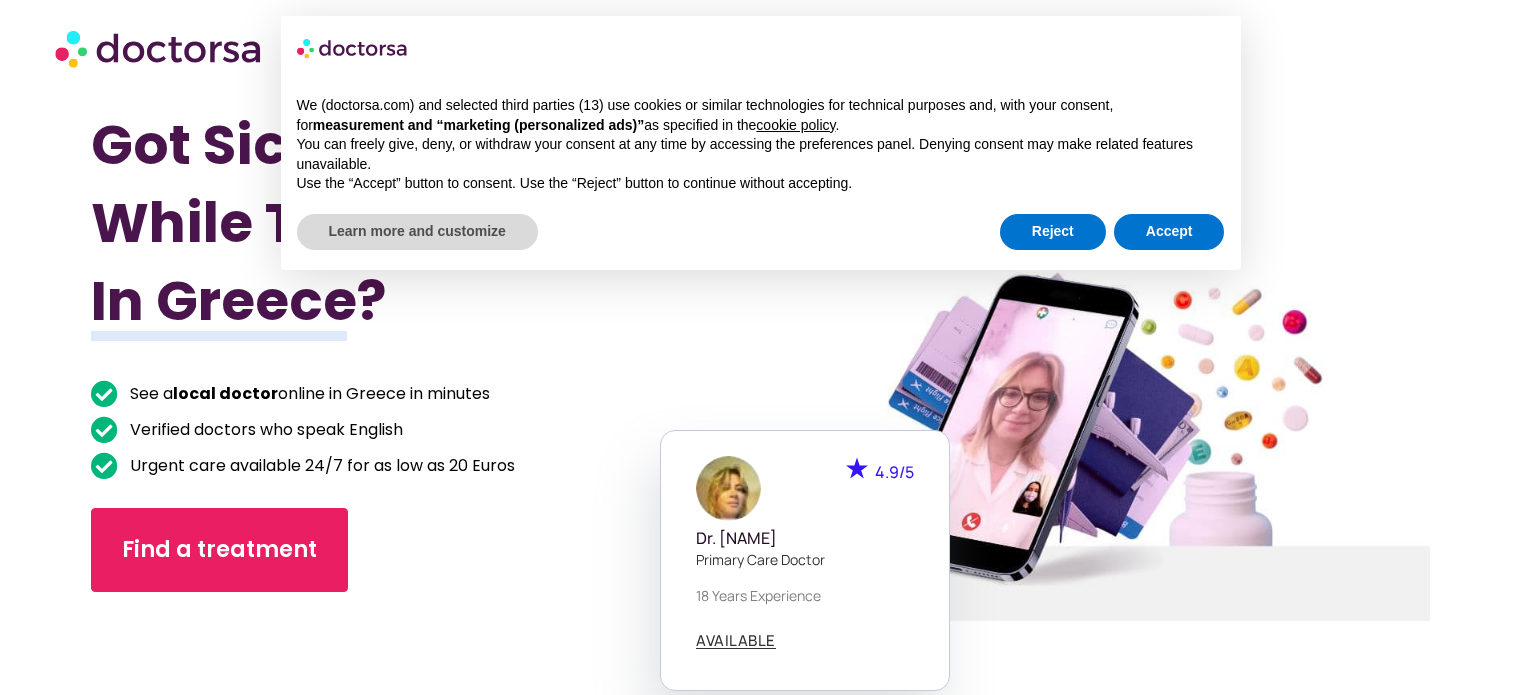 scroll, scrollTop: 0, scrollLeft: 0, axis: both 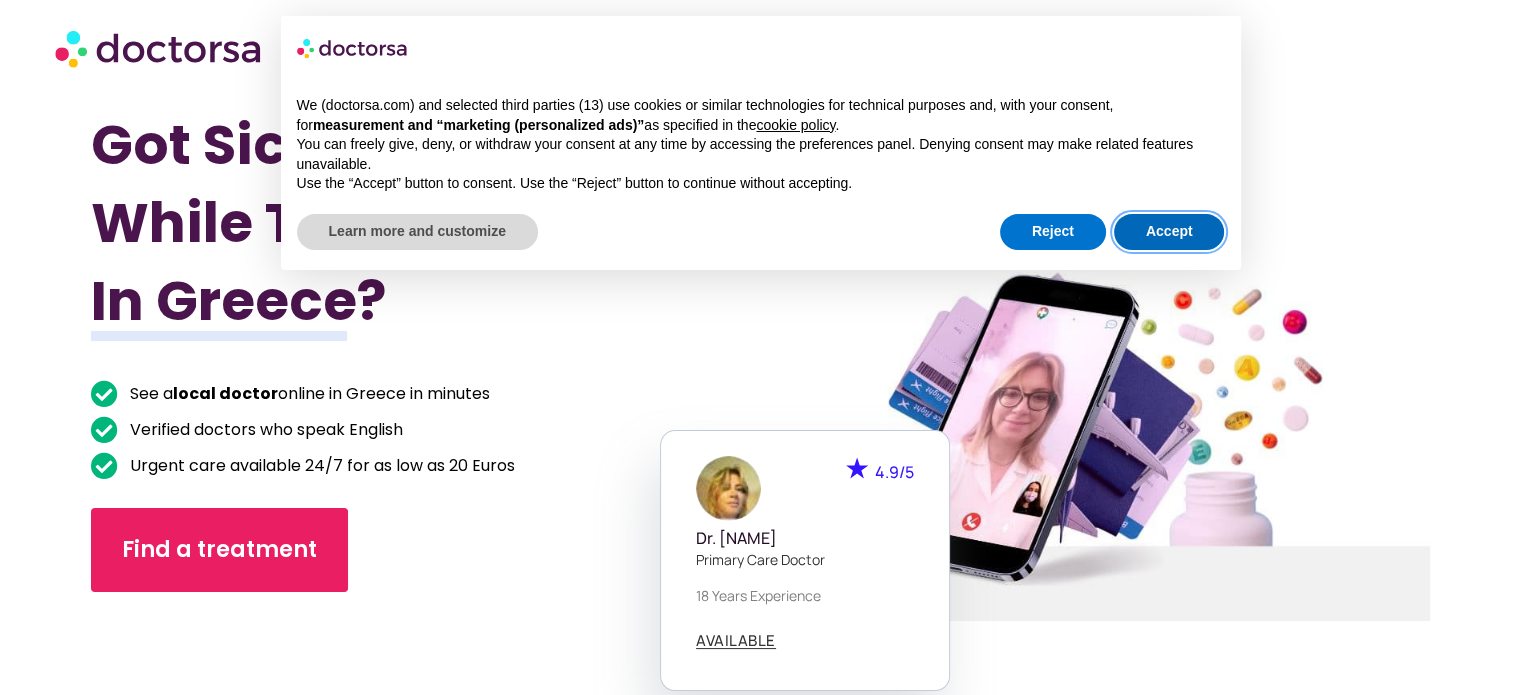 click on "Accept" at bounding box center (1169, 232) 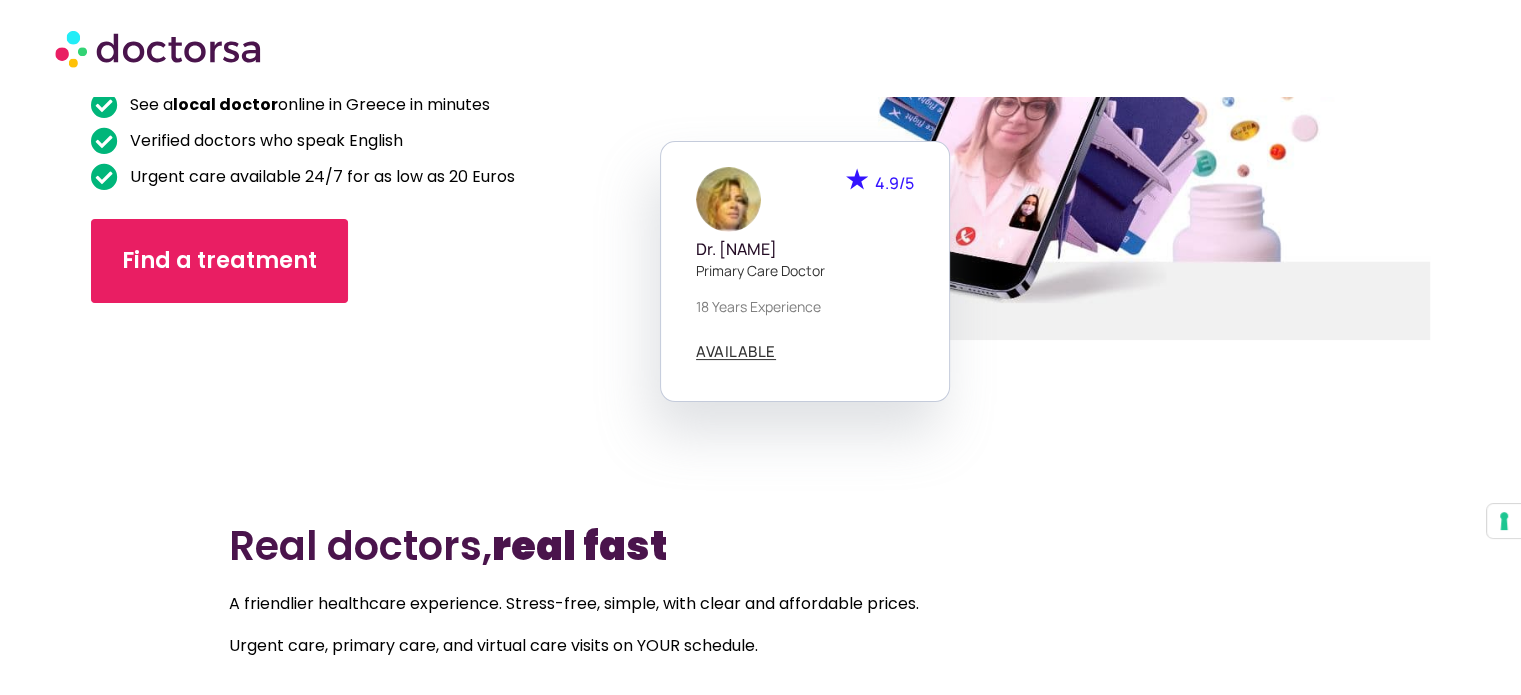 scroll, scrollTop: 300, scrollLeft: 0, axis: vertical 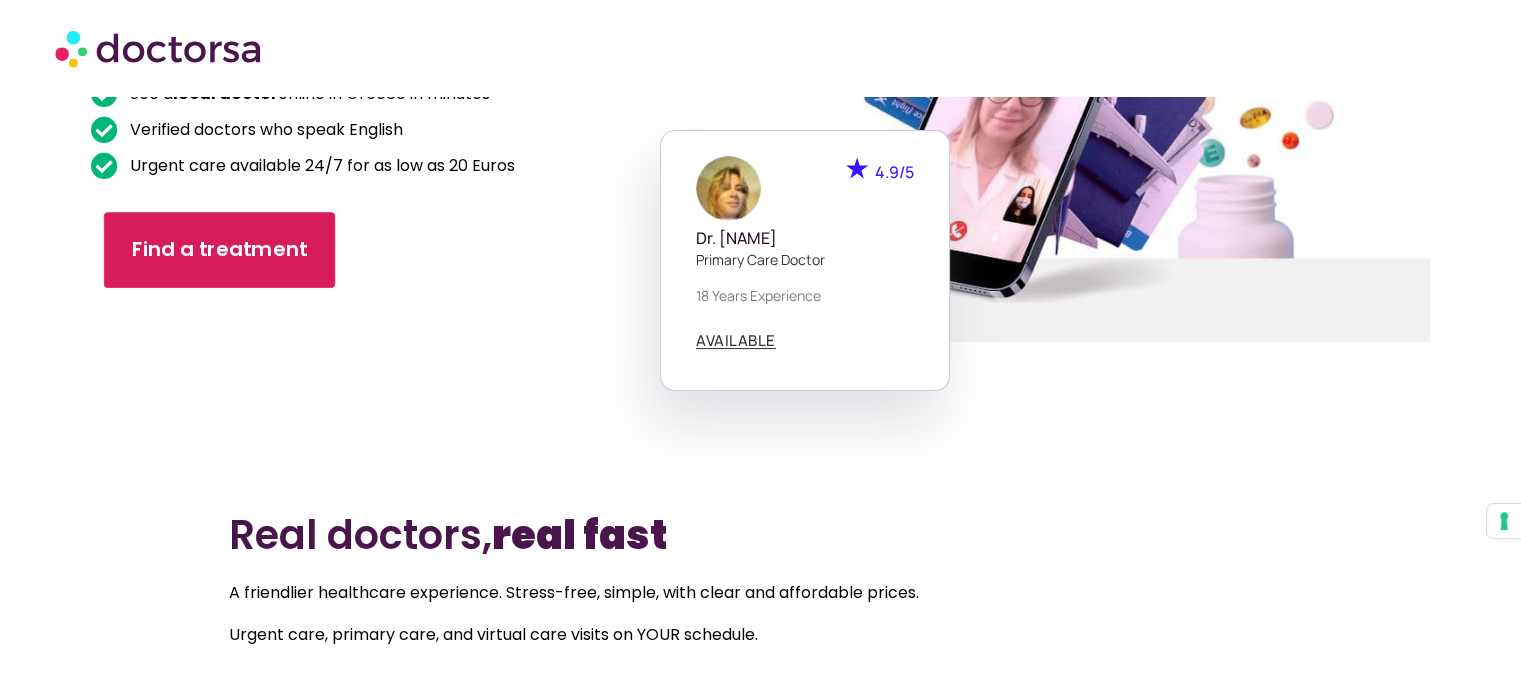 click on "Find a treatment" at bounding box center [220, 249] 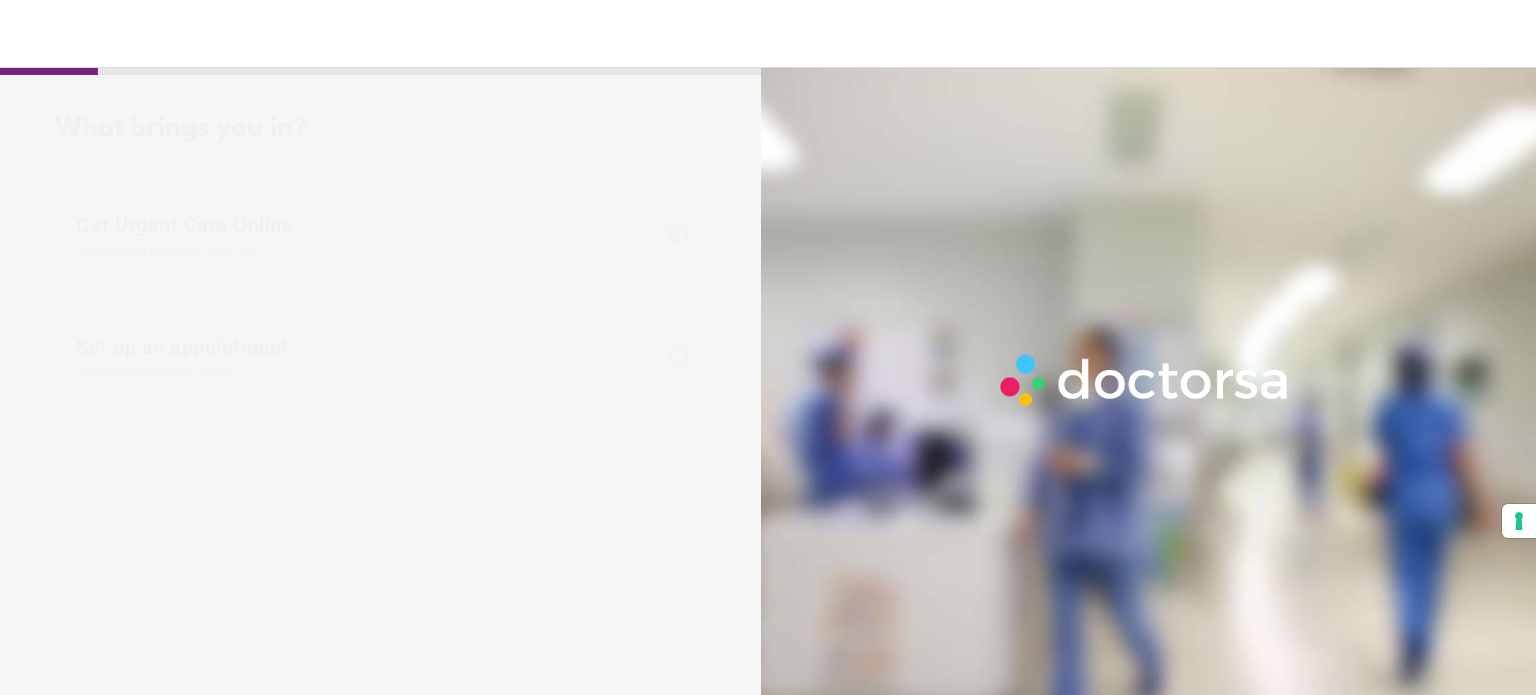 scroll, scrollTop: 0, scrollLeft: 0, axis: both 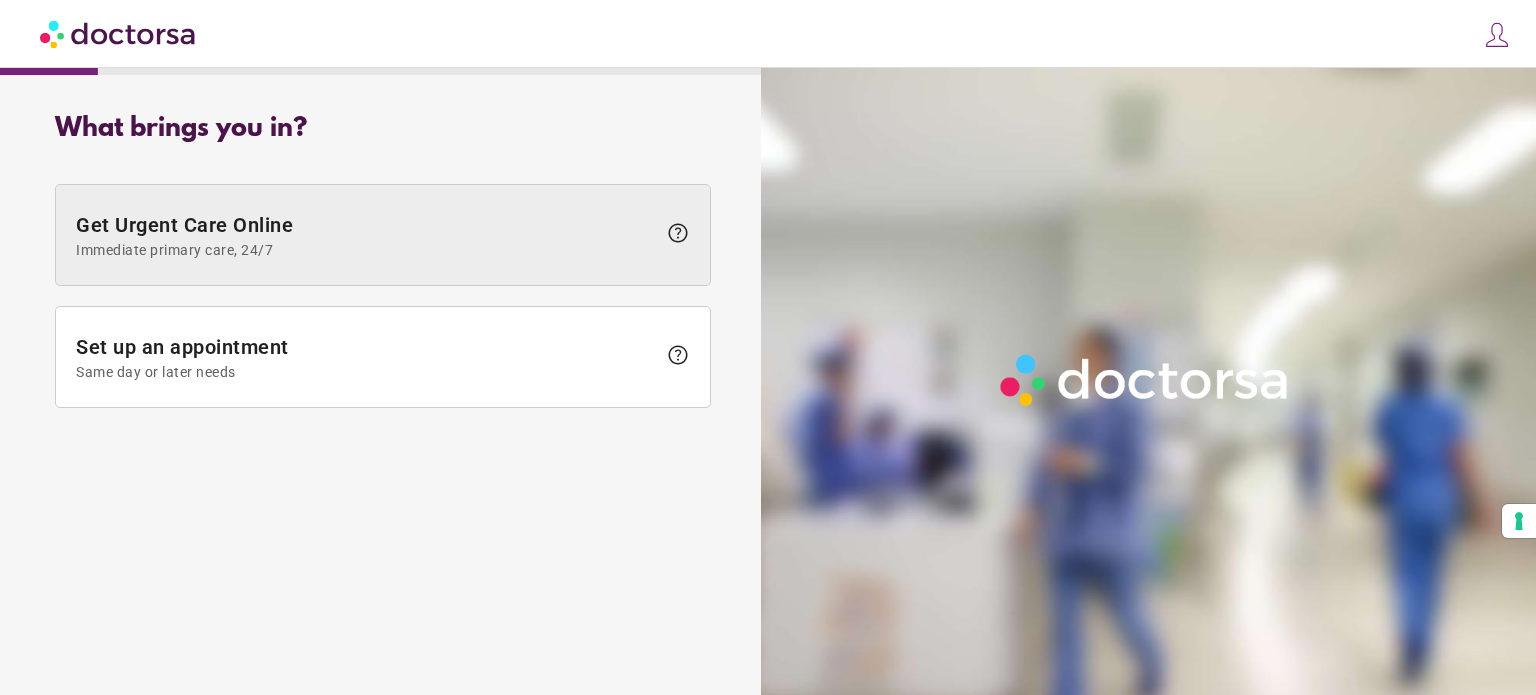 click on "Get Urgent Care Online
Immediate primary care, 24/7" at bounding box center [366, 235] 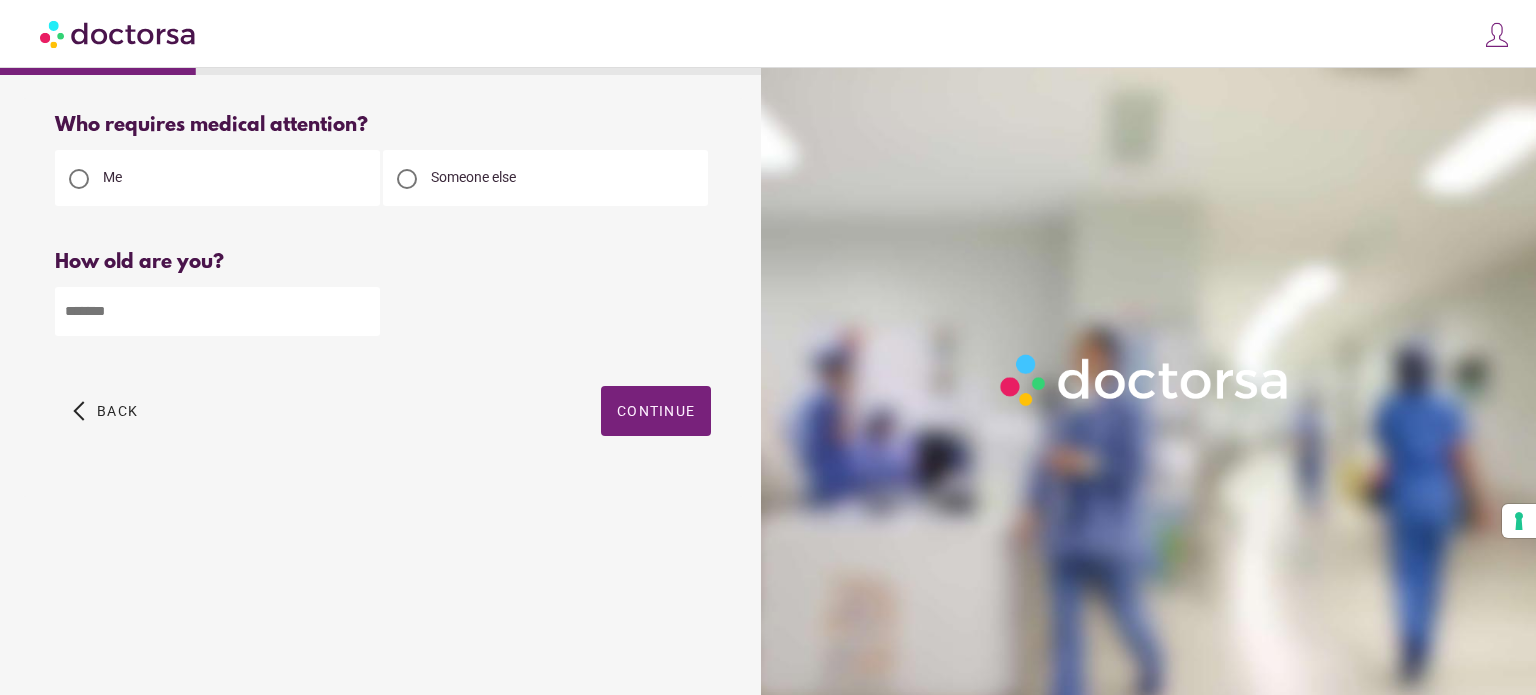 click at bounding box center [217, 311] 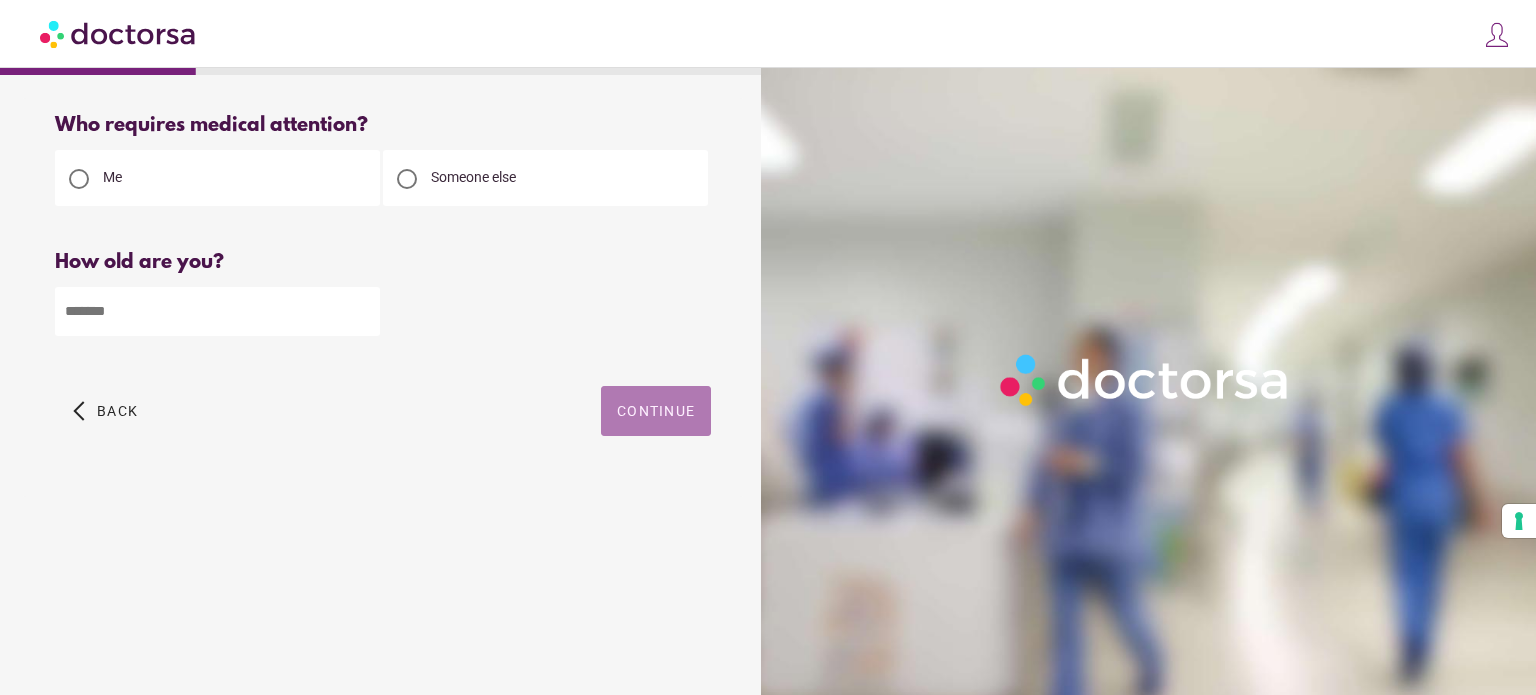 click at bounding box center [656, 411] 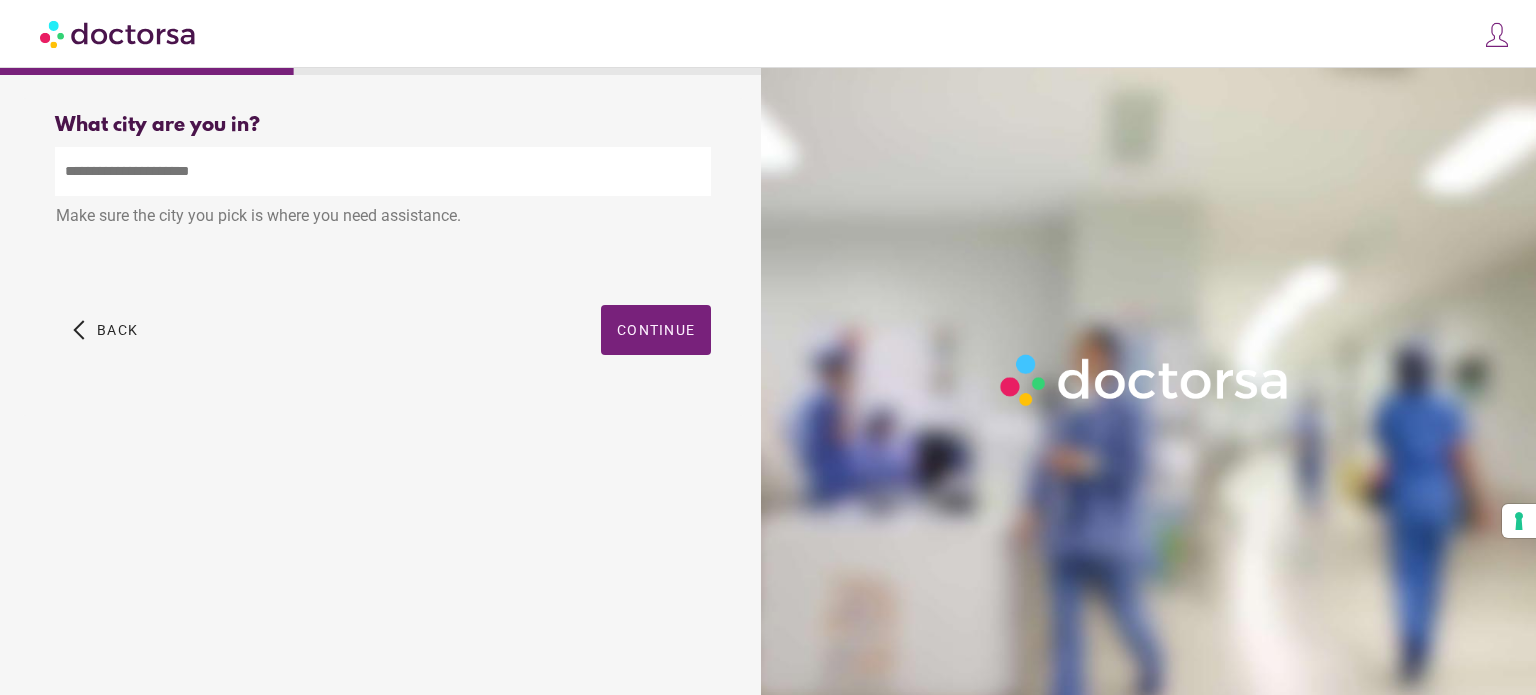 click at bounding box center [383, 171] 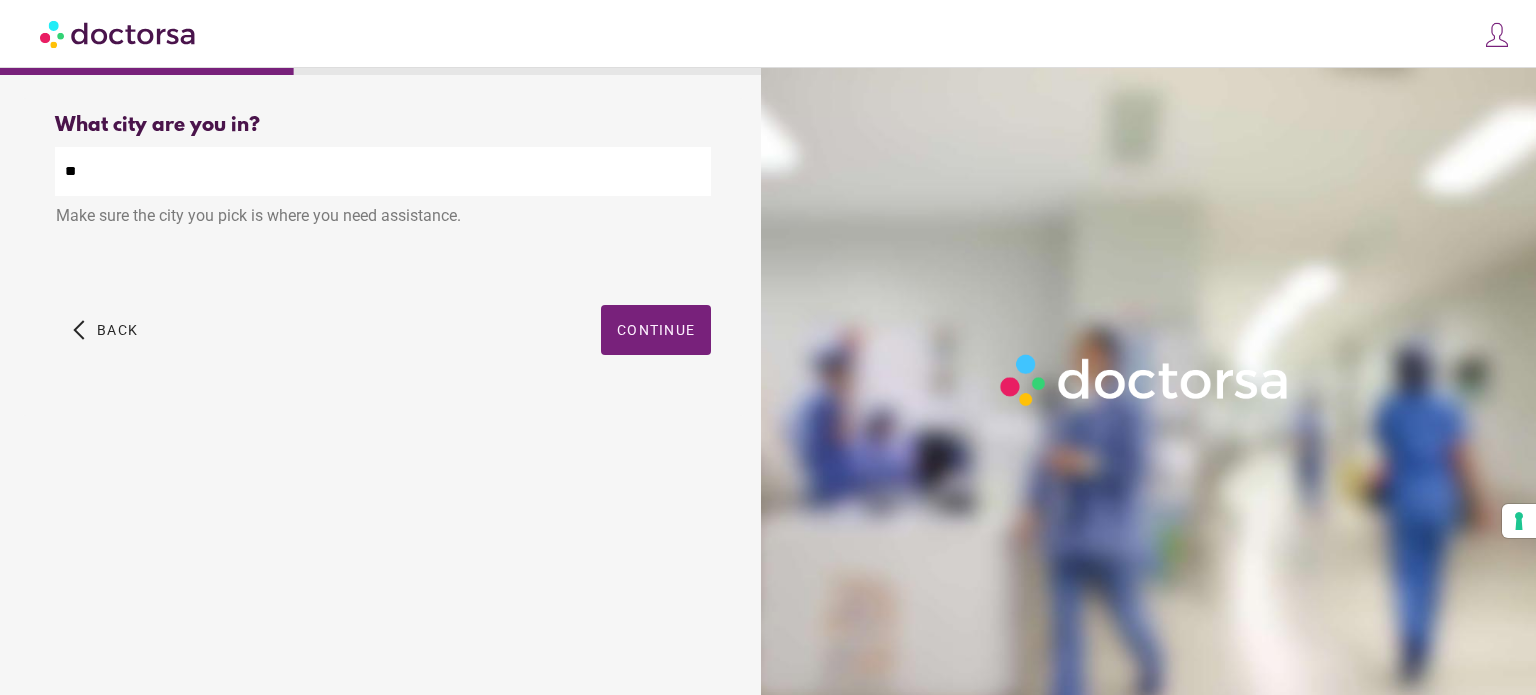 type on "*" 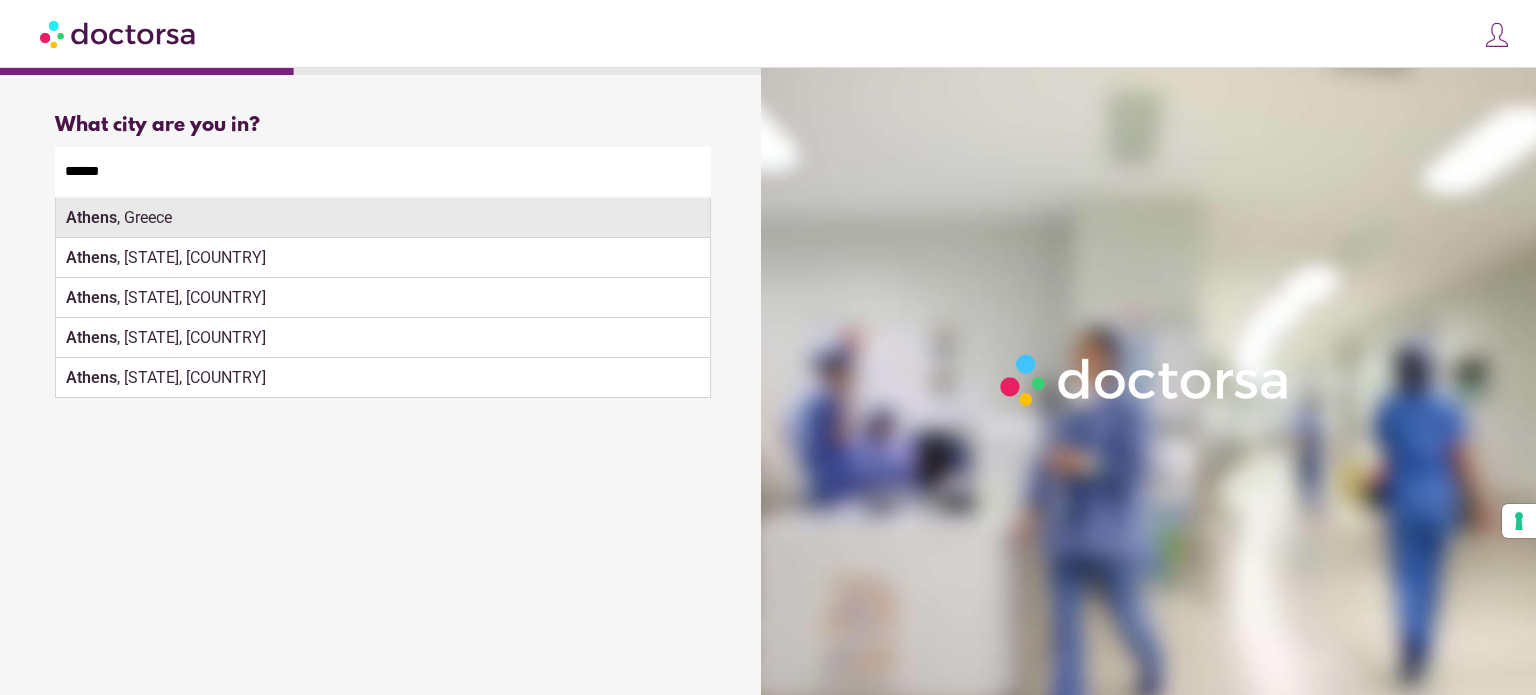 click on "Athens , Greece" at bounding box center (383, 218) 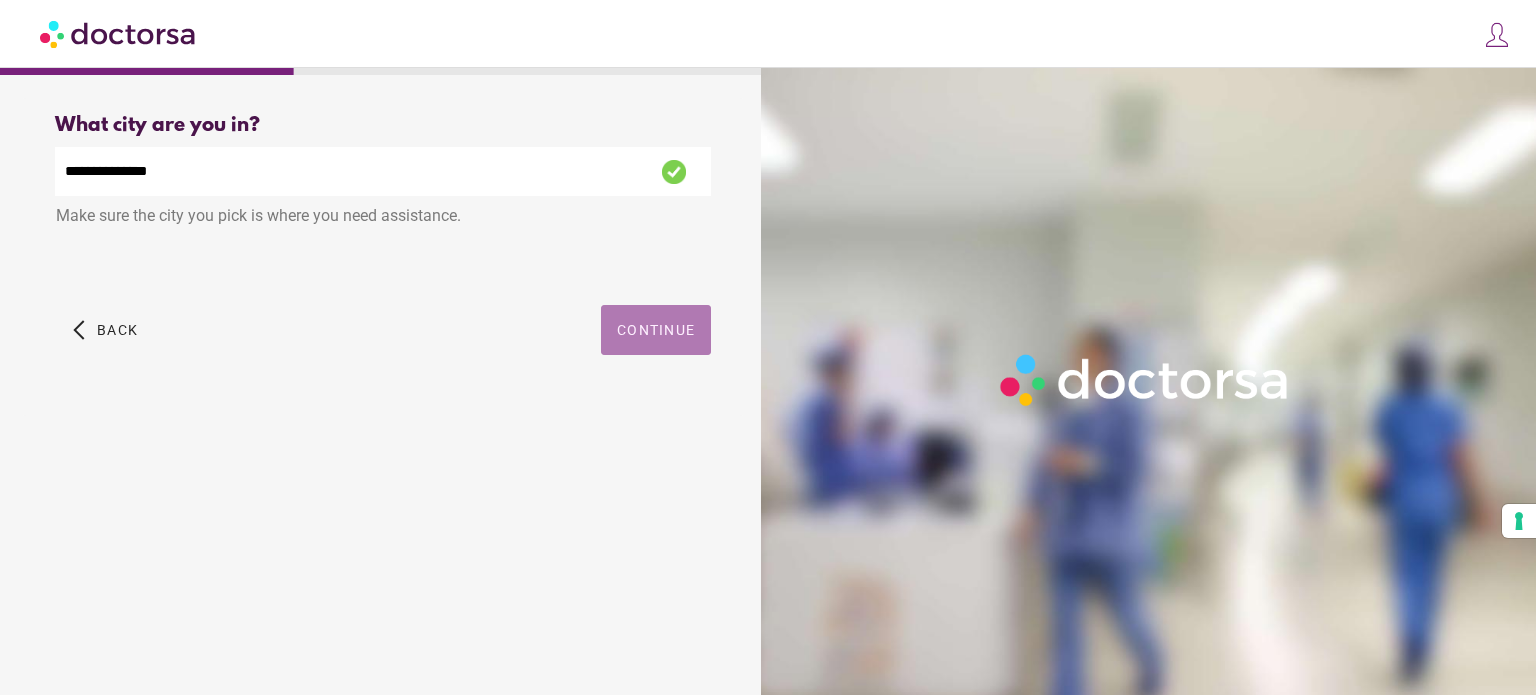 click at bounding box center (656, 330) 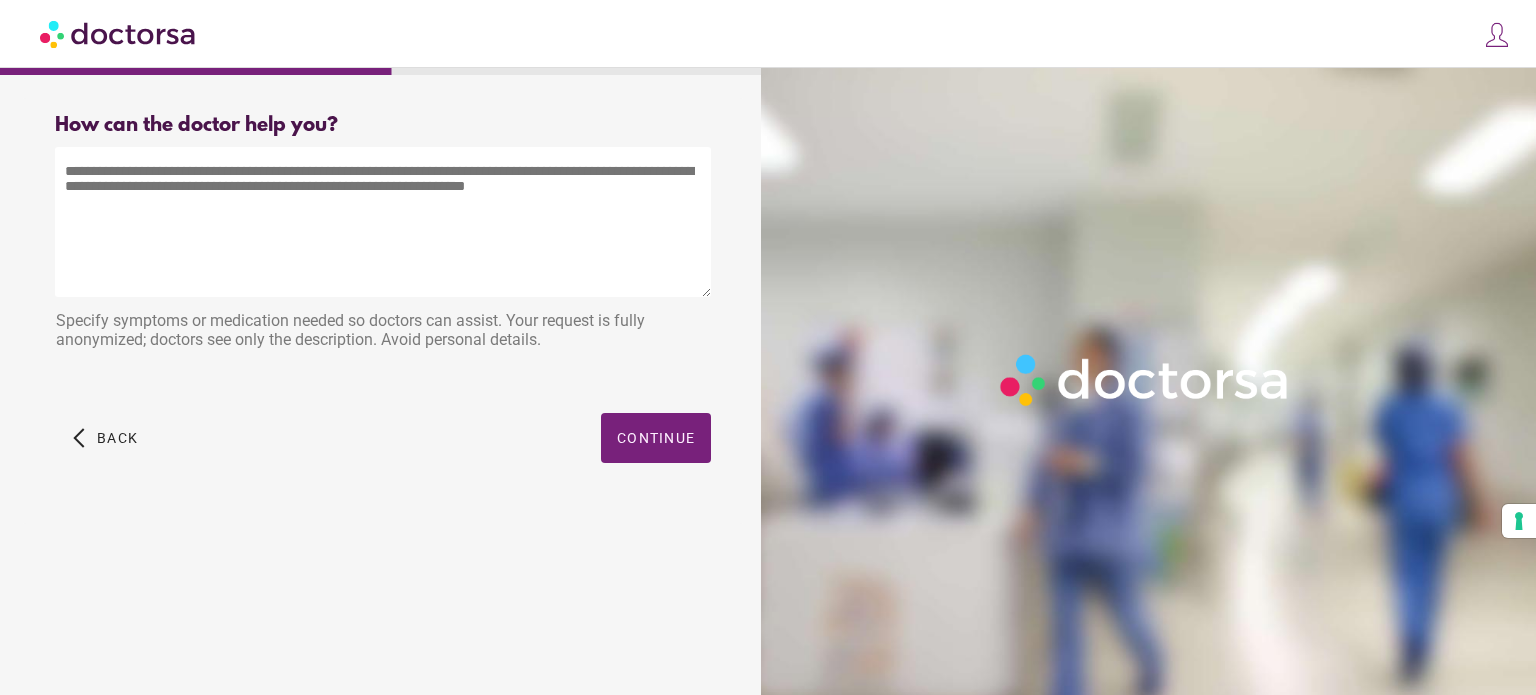 click at bounding box center [383, 222] 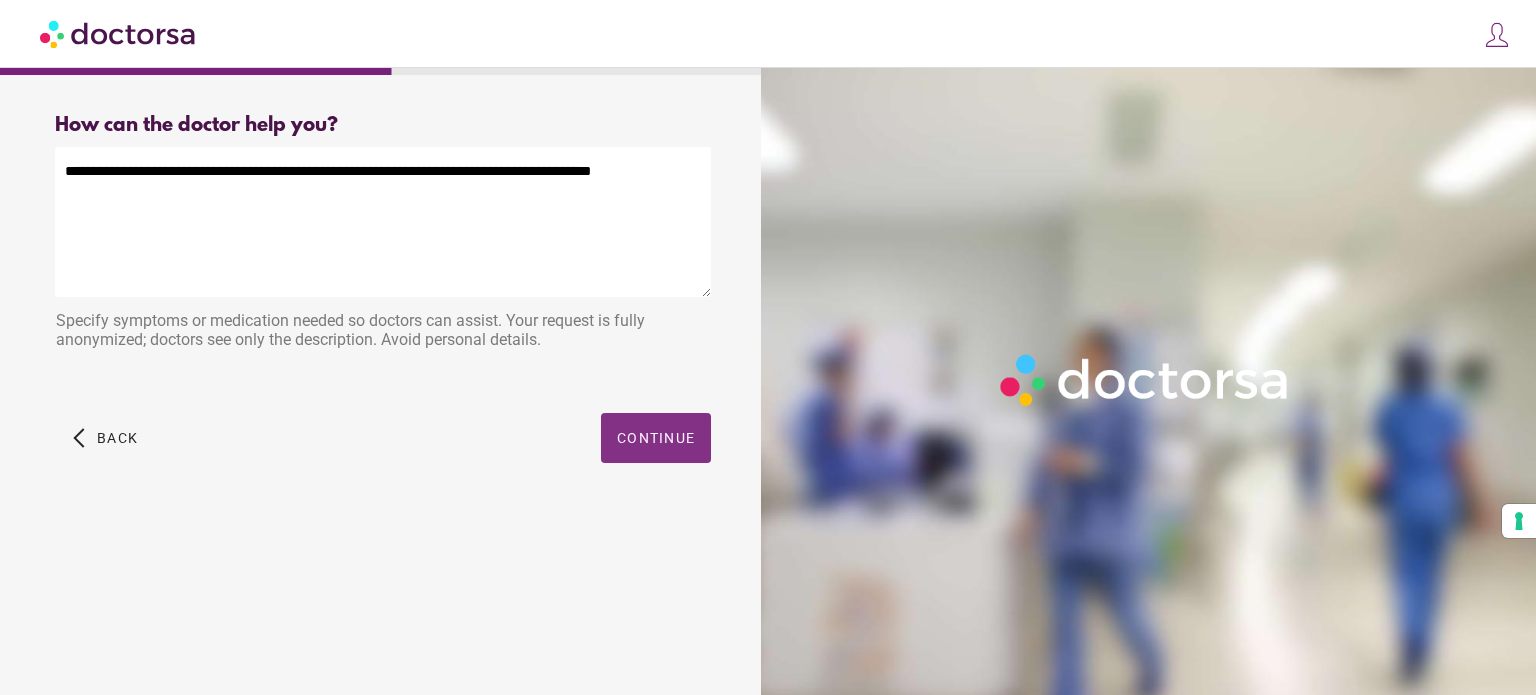 type on "**********" 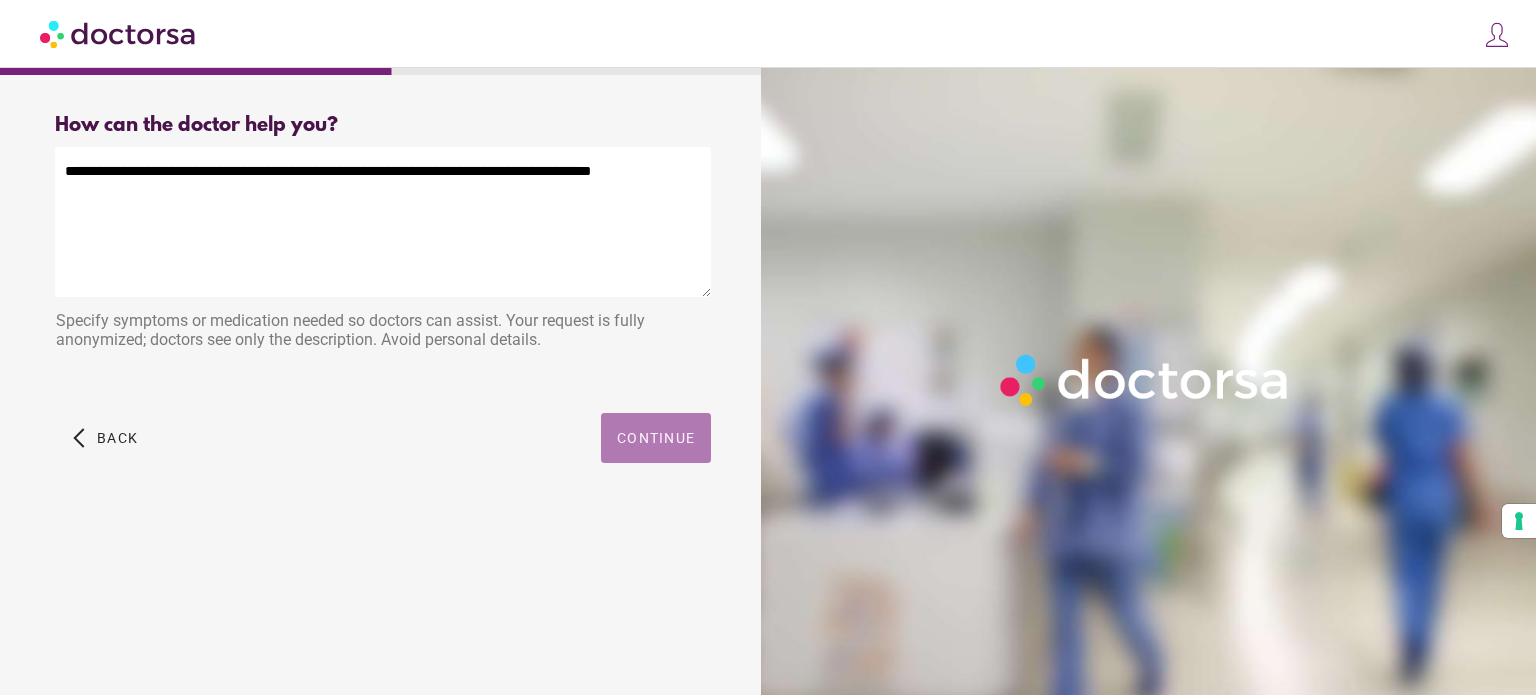 click on "Continue" at bounding box center (656, 438) 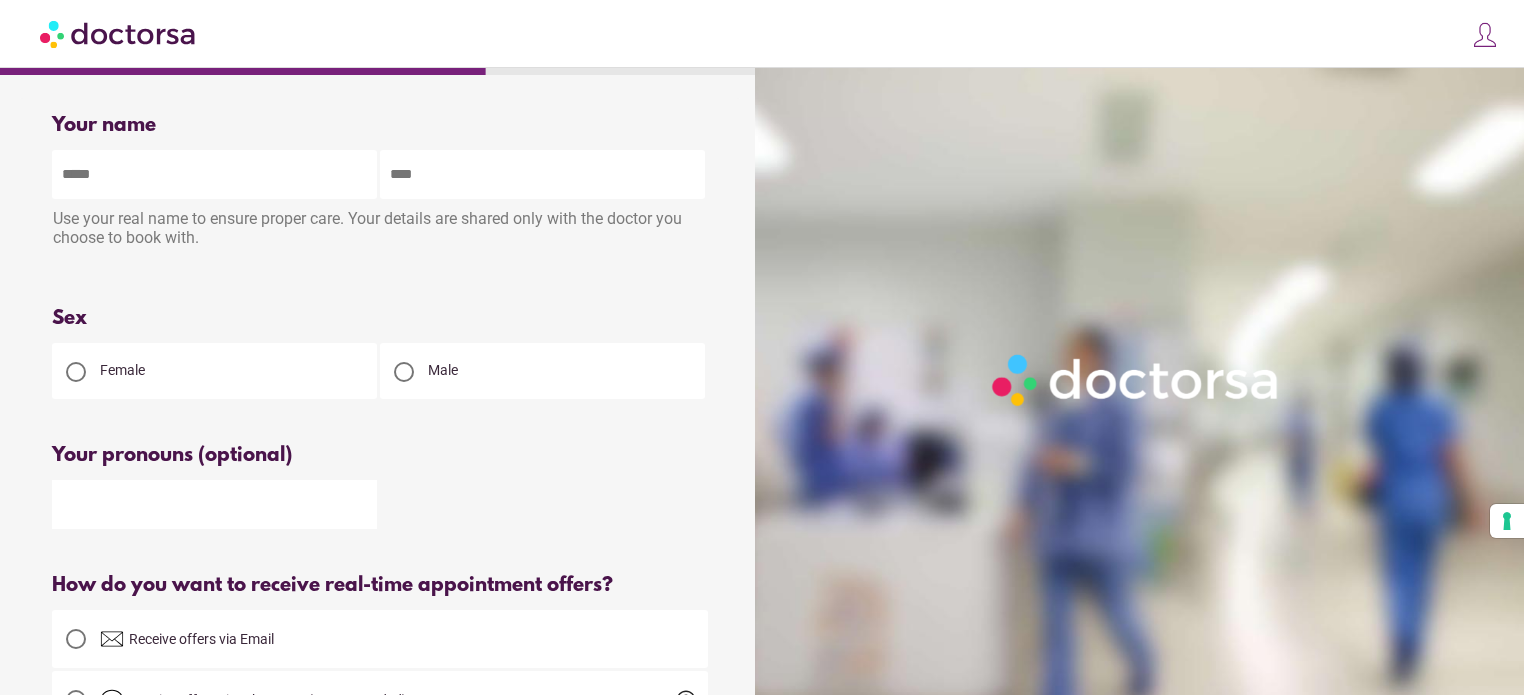 click at bounding box center (214, 174) 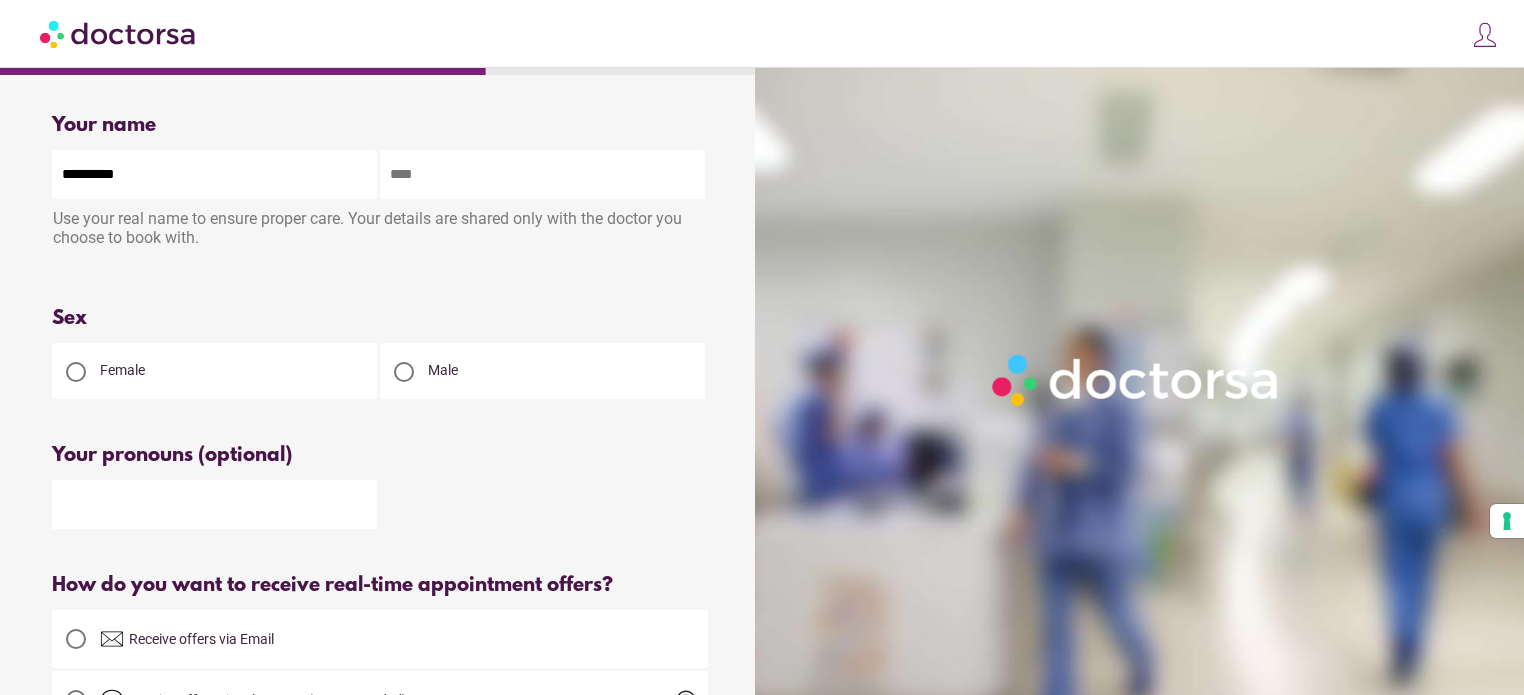 type on "******" 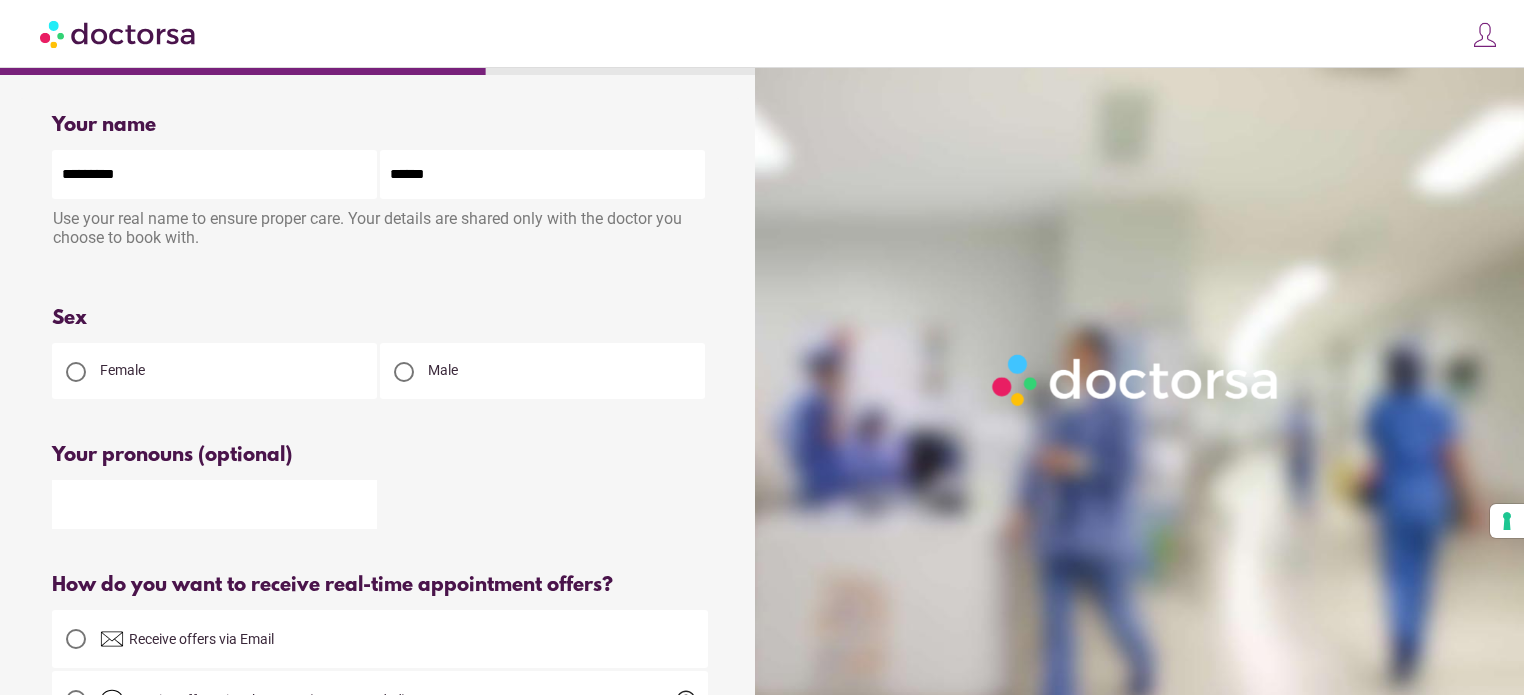 click on "Female" at bounding box center (214, 371) 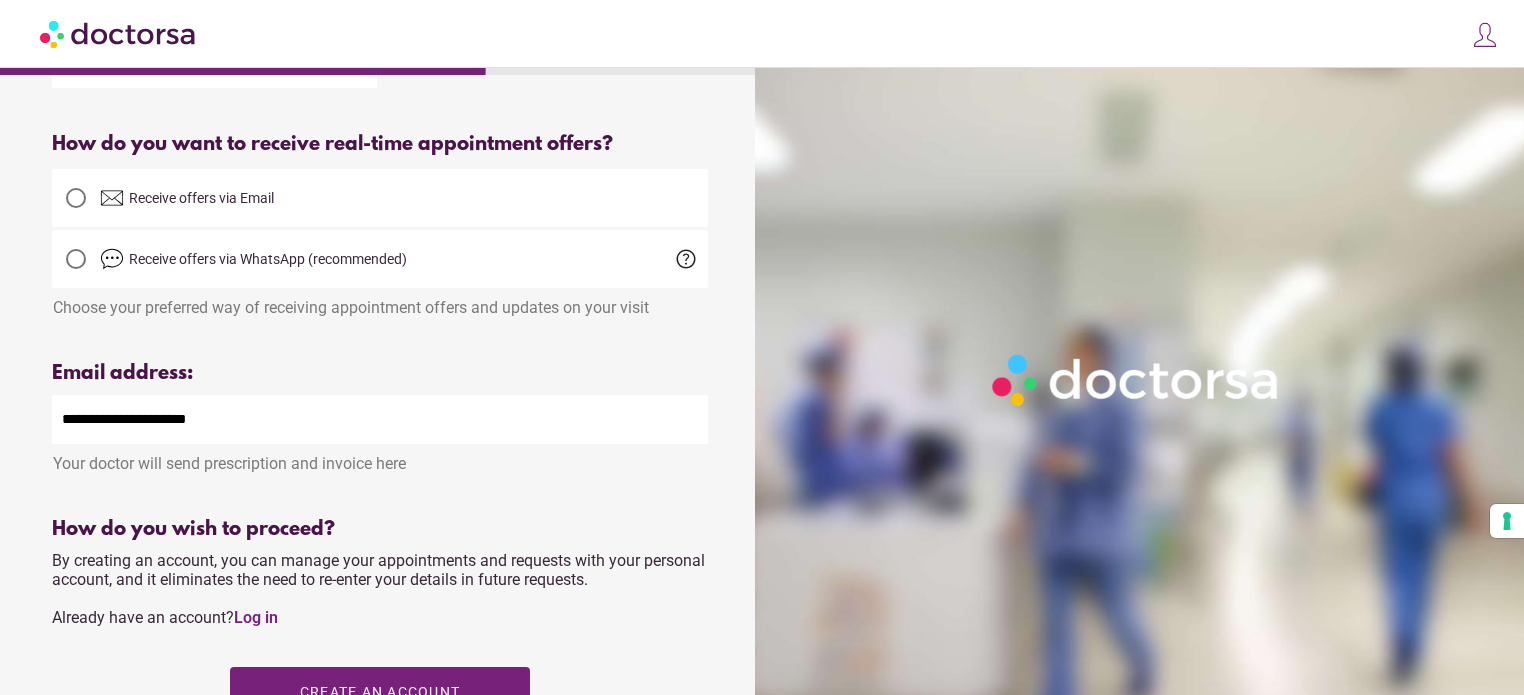 scroll, scrollTop: 500, scrollLeft: 0, axis: vertical 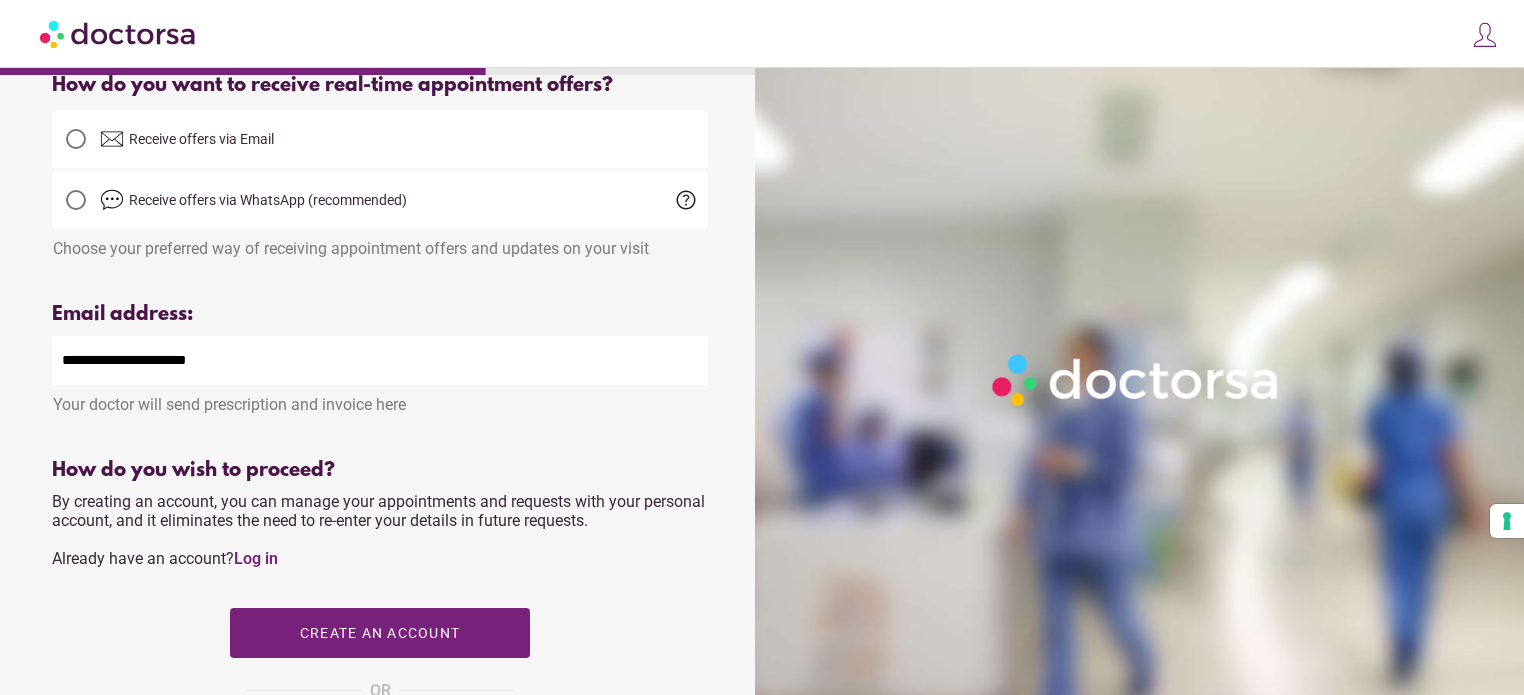 click at bounding box center [76, 139] 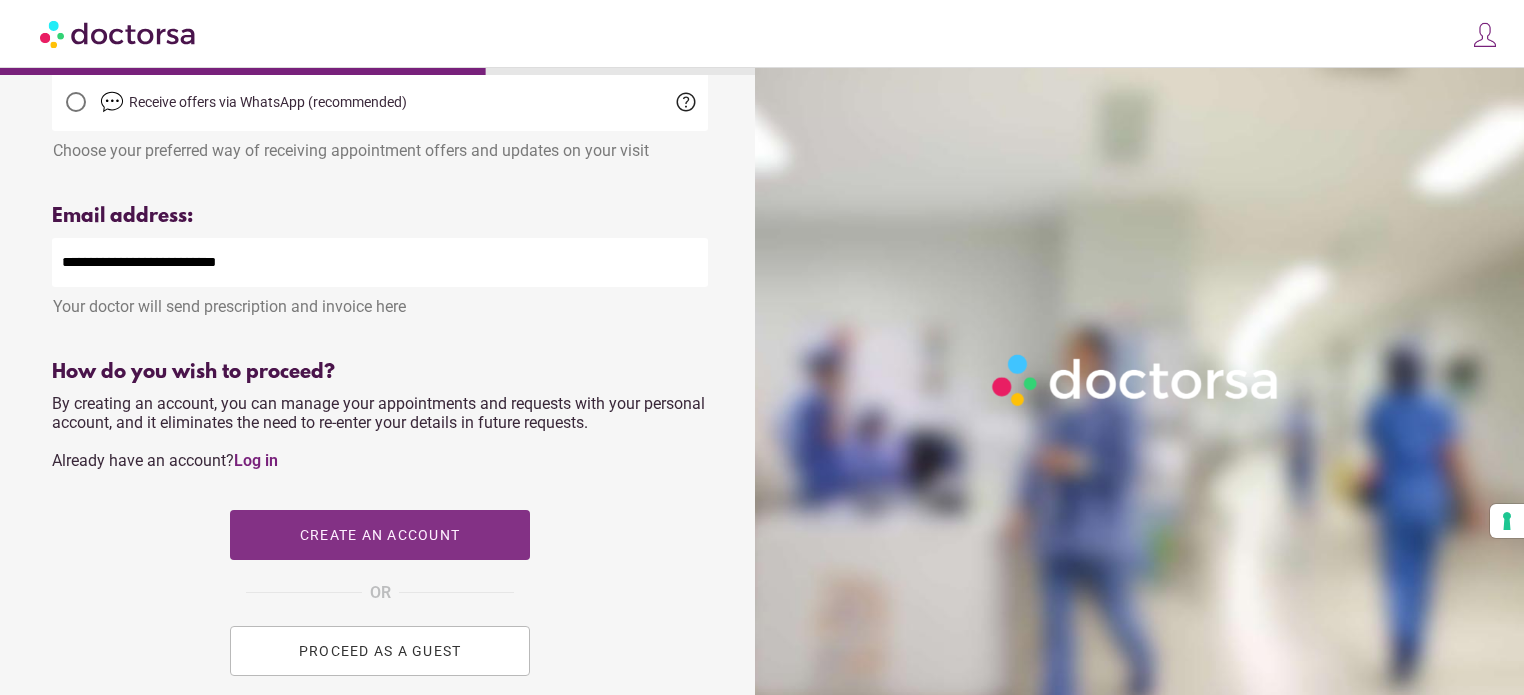 scroll, scrollTop: 600, scrollLeft: 0, axis: vertical 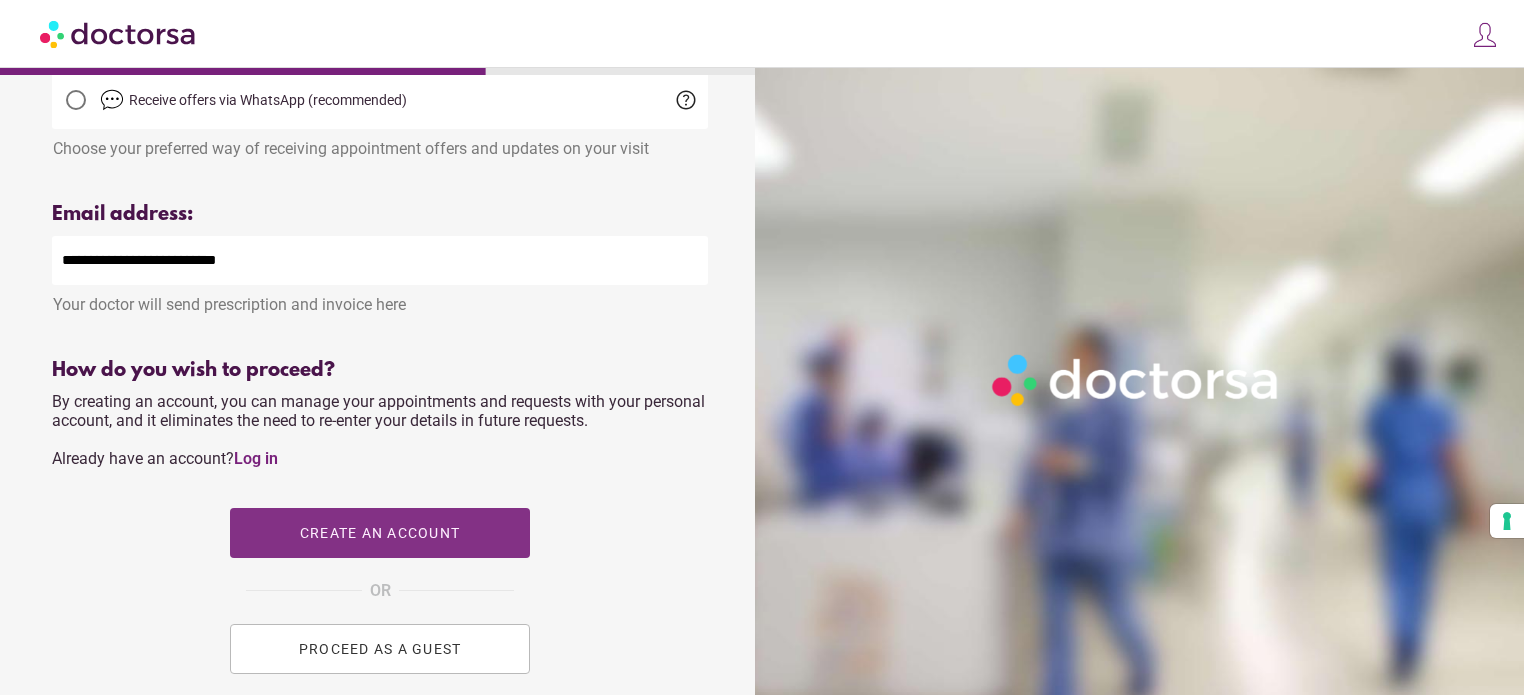 click on "Create an account" at bounding box center (380, 533) 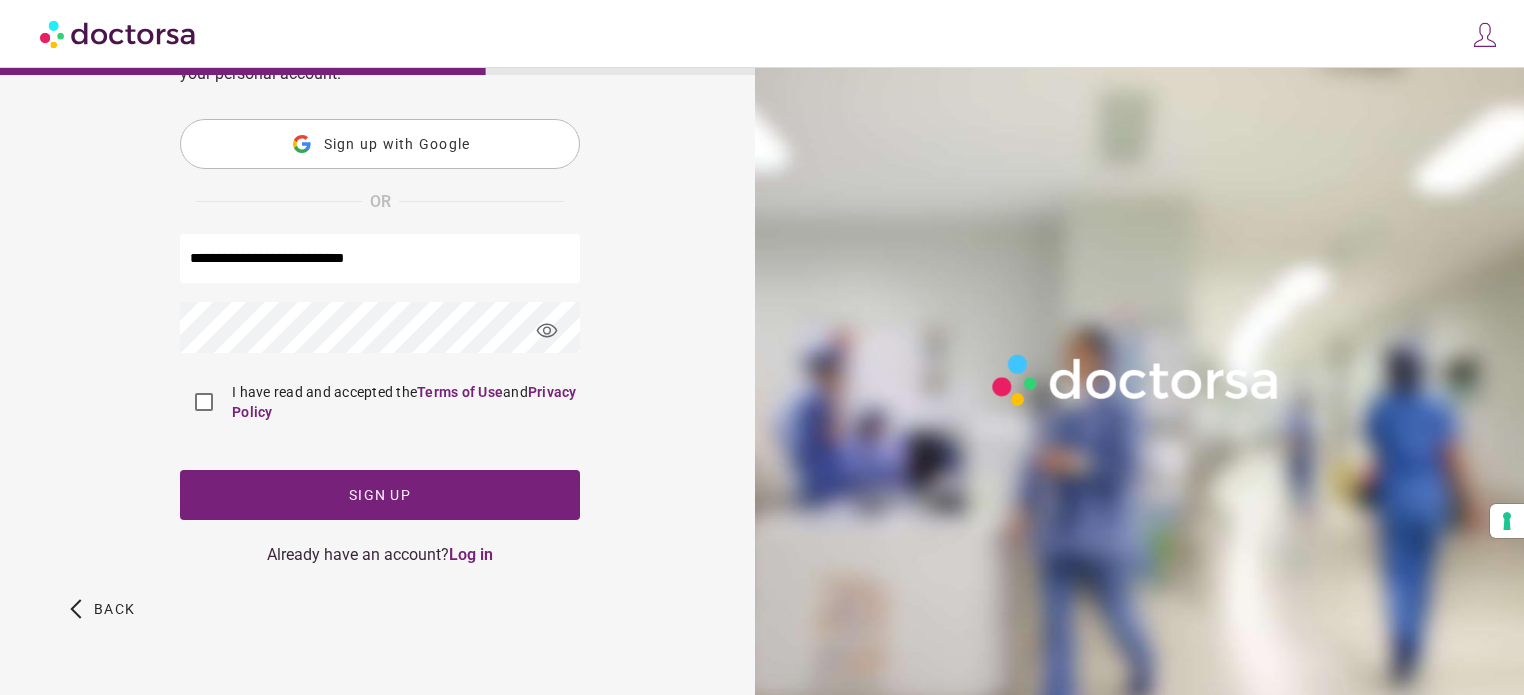 scroll, scrollTop: 0, scrollLeft: 0, axis: both 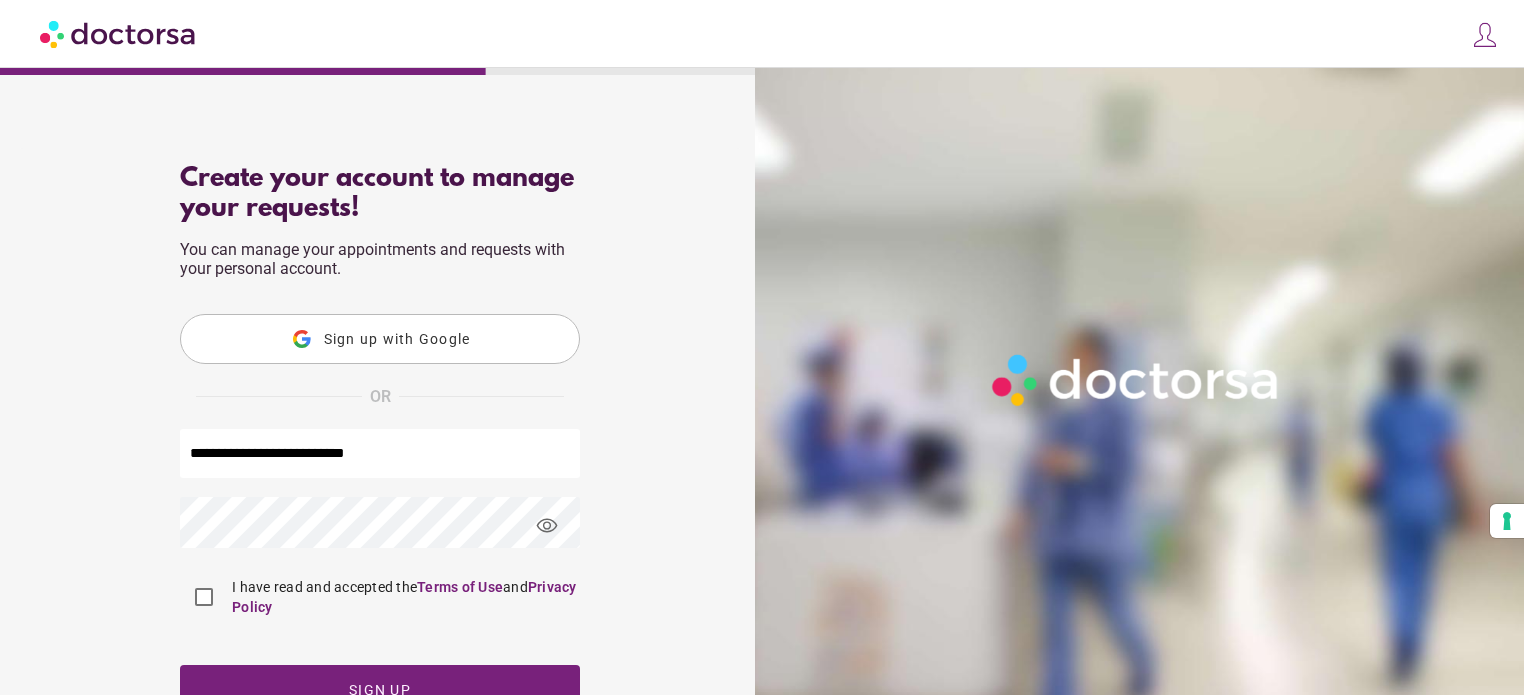 click on "Sign up with Google" at bounding box center [397, 339] 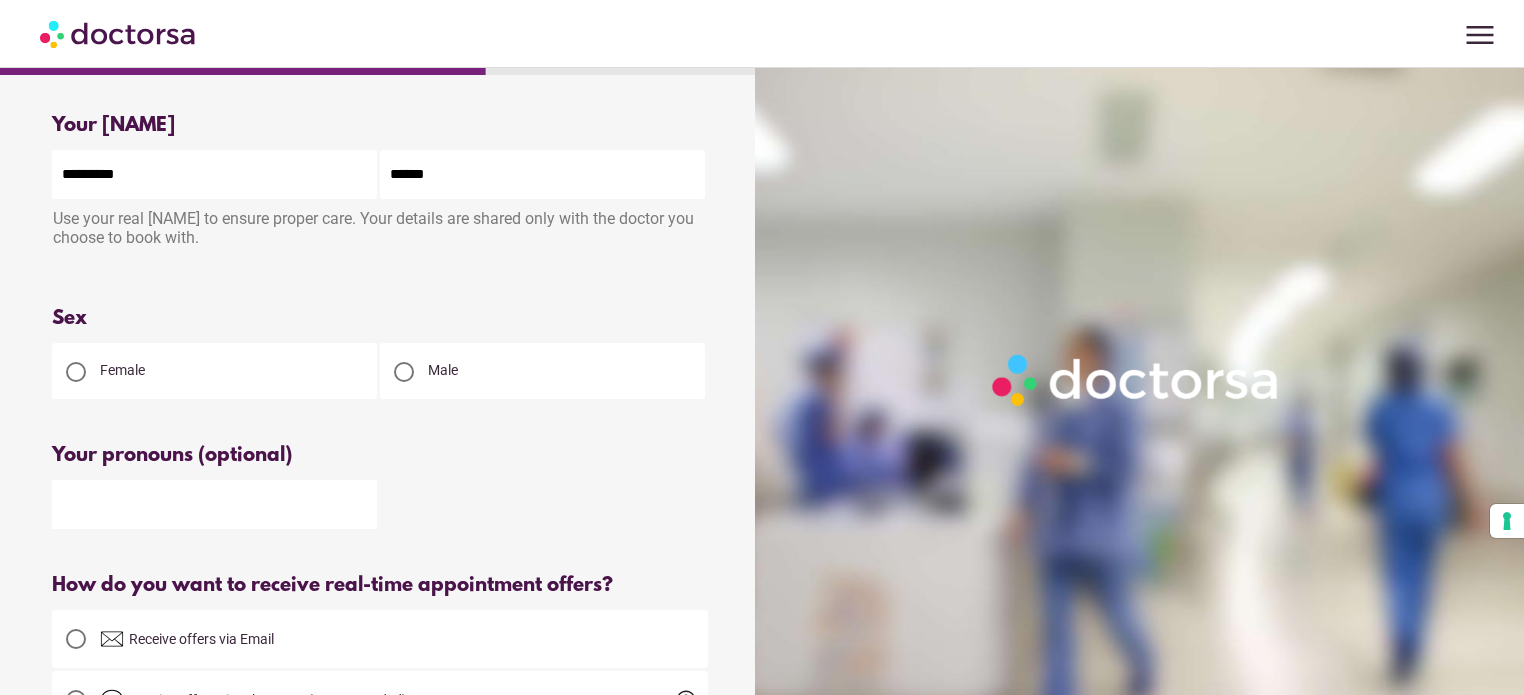 scroll, scrollTop: 0, scrollLeft: 0, axis: both 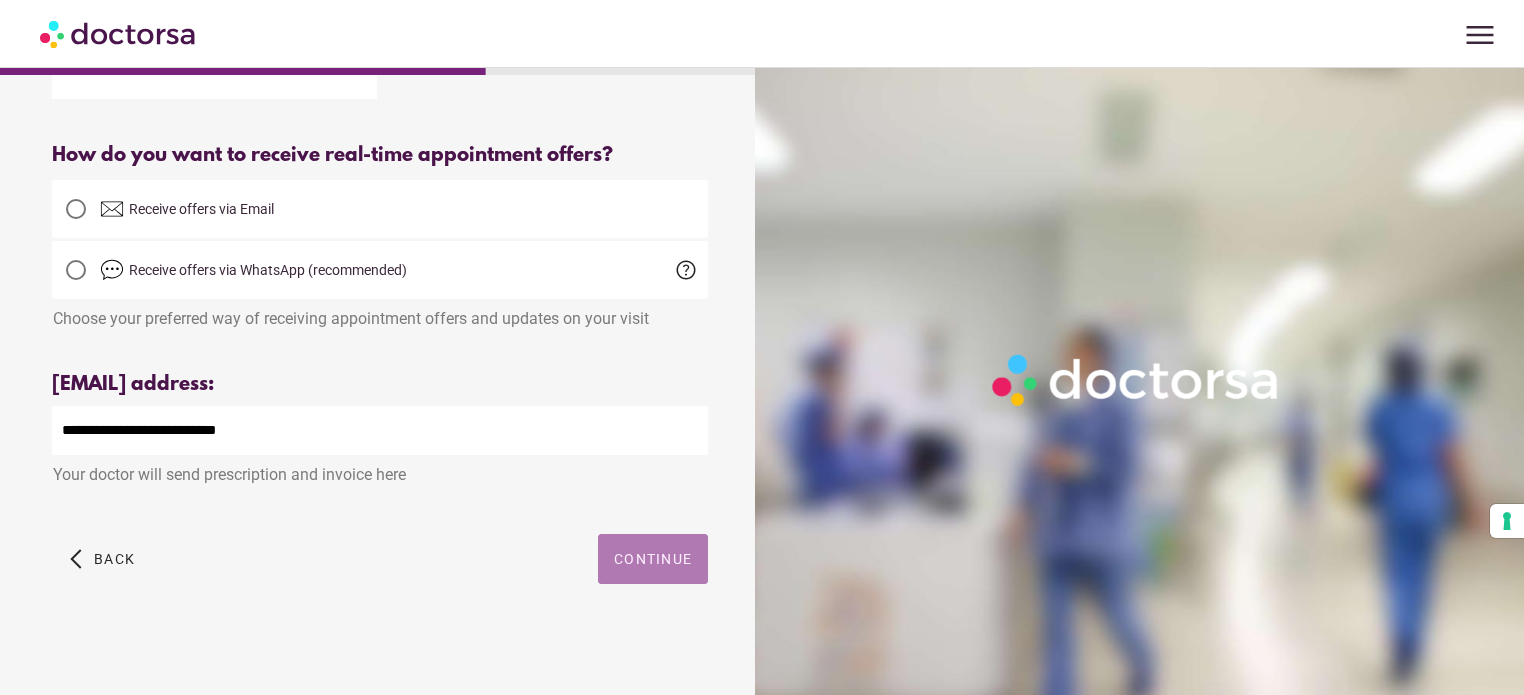 click on "Continue" at bounding box center (653, 559) 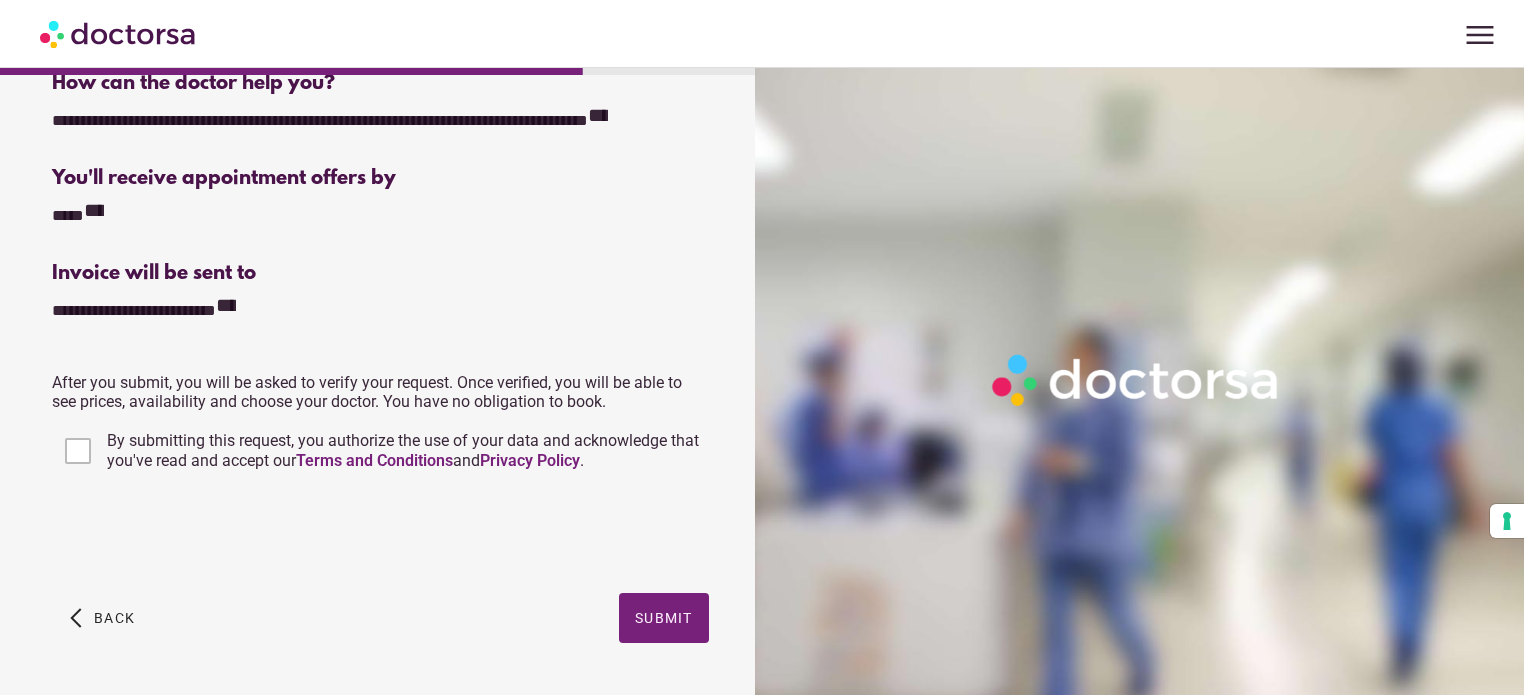 scroll, scrollTop: 400, scrollLeft: 0, axis: vertical 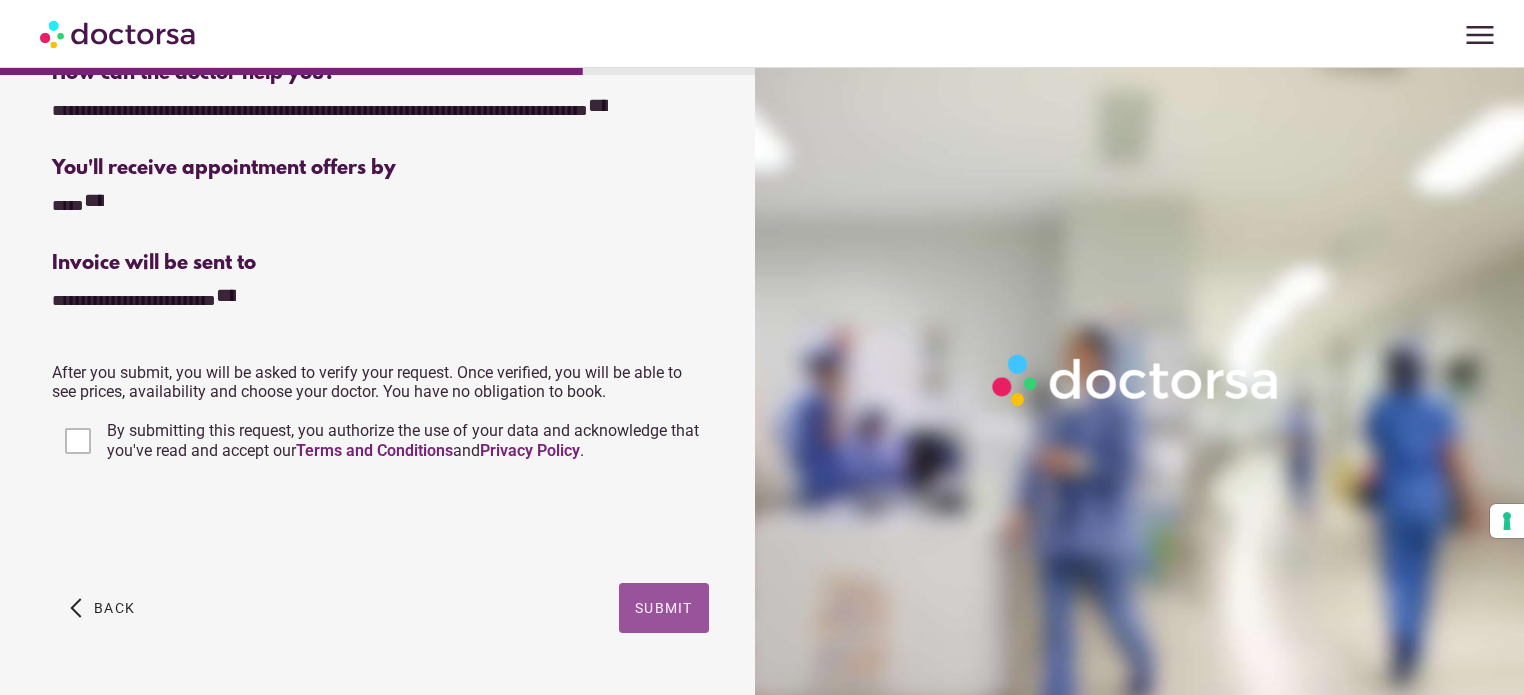 click on "Submit" at bounding box center [664, 608] 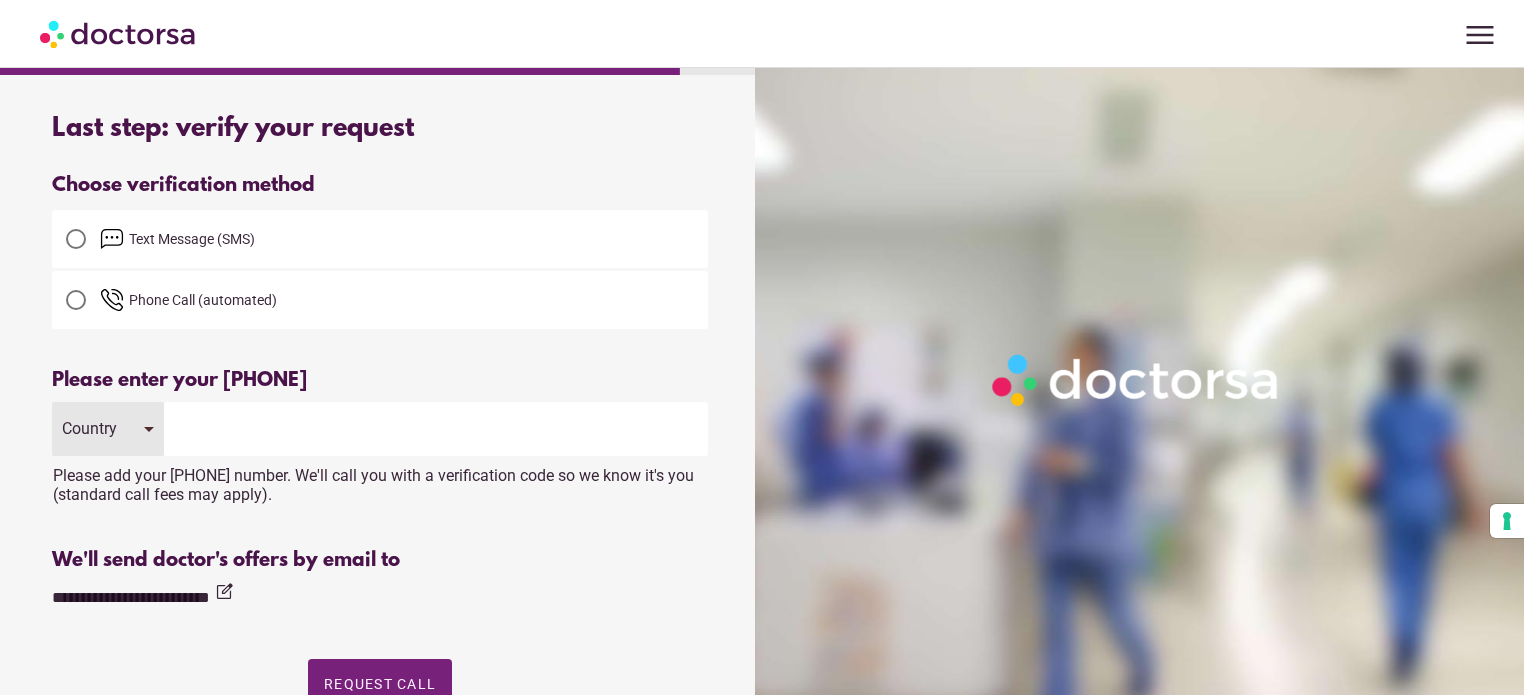 scroll, scrollTop: 0, scrollLeft: 0, axis: both 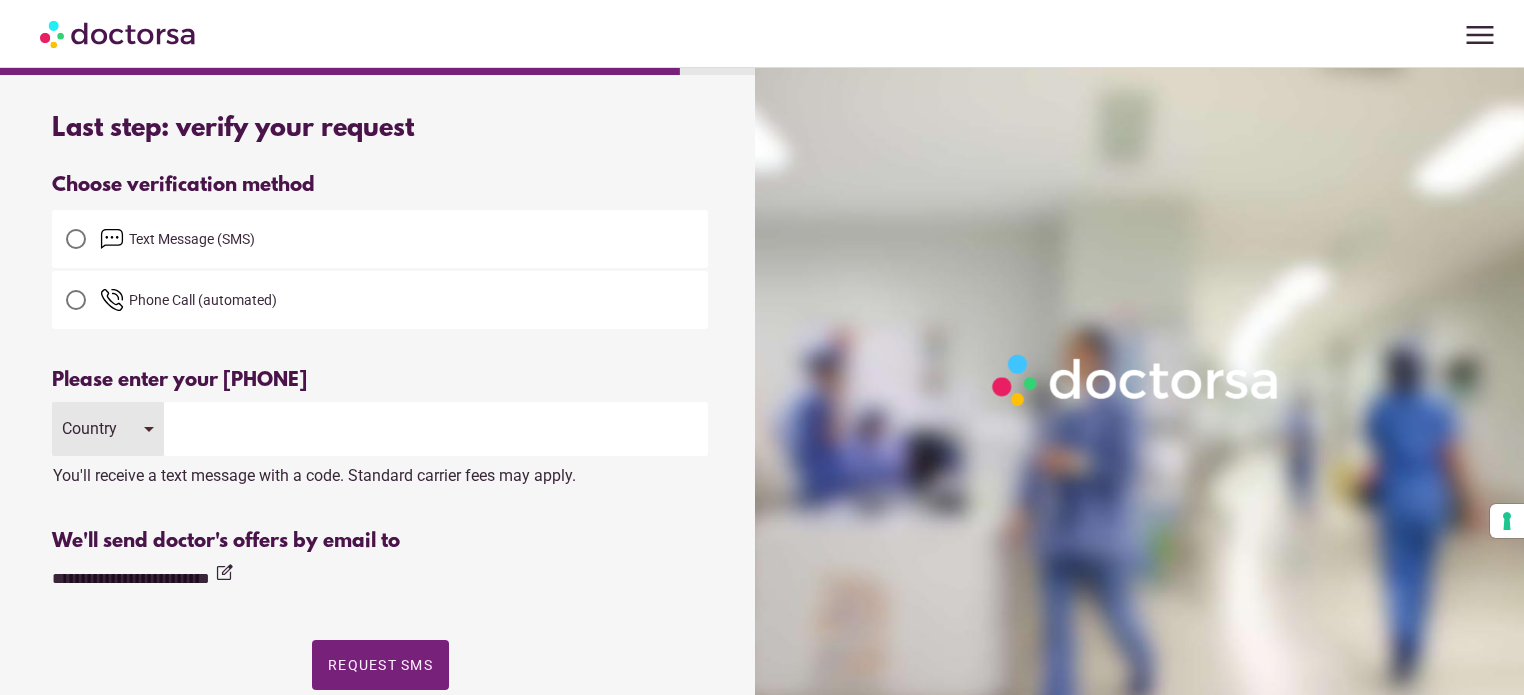 click at bounding box center [112, 300] 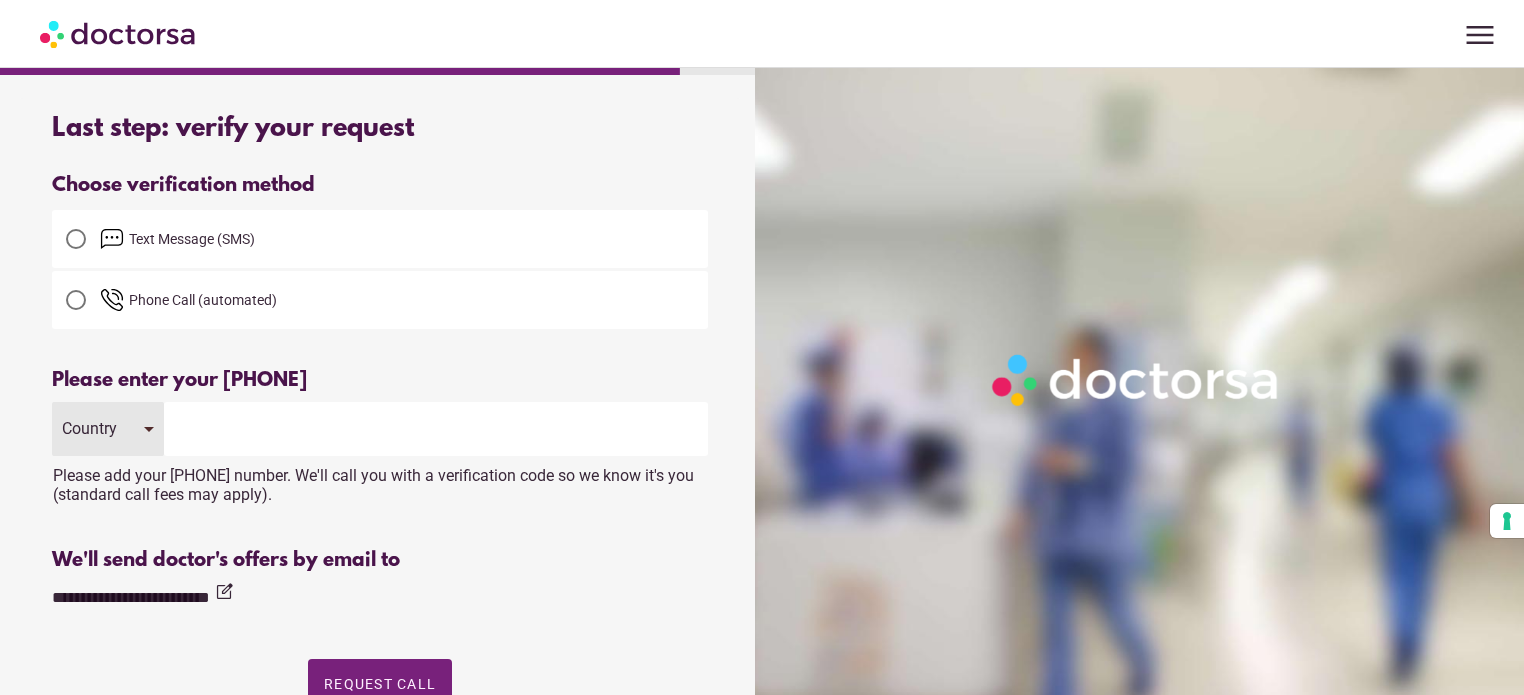 click at bounding box center (76, 239) 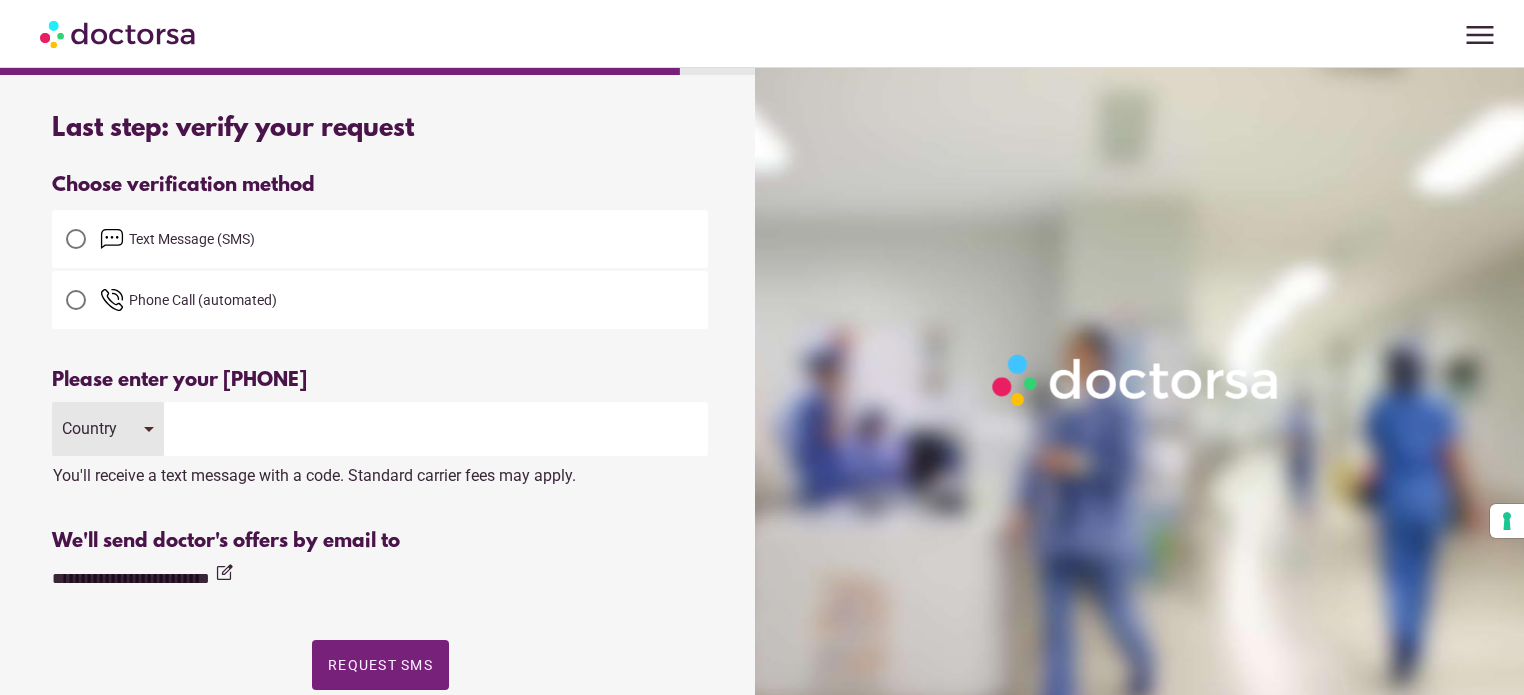 click at bounding box center [436, 429] 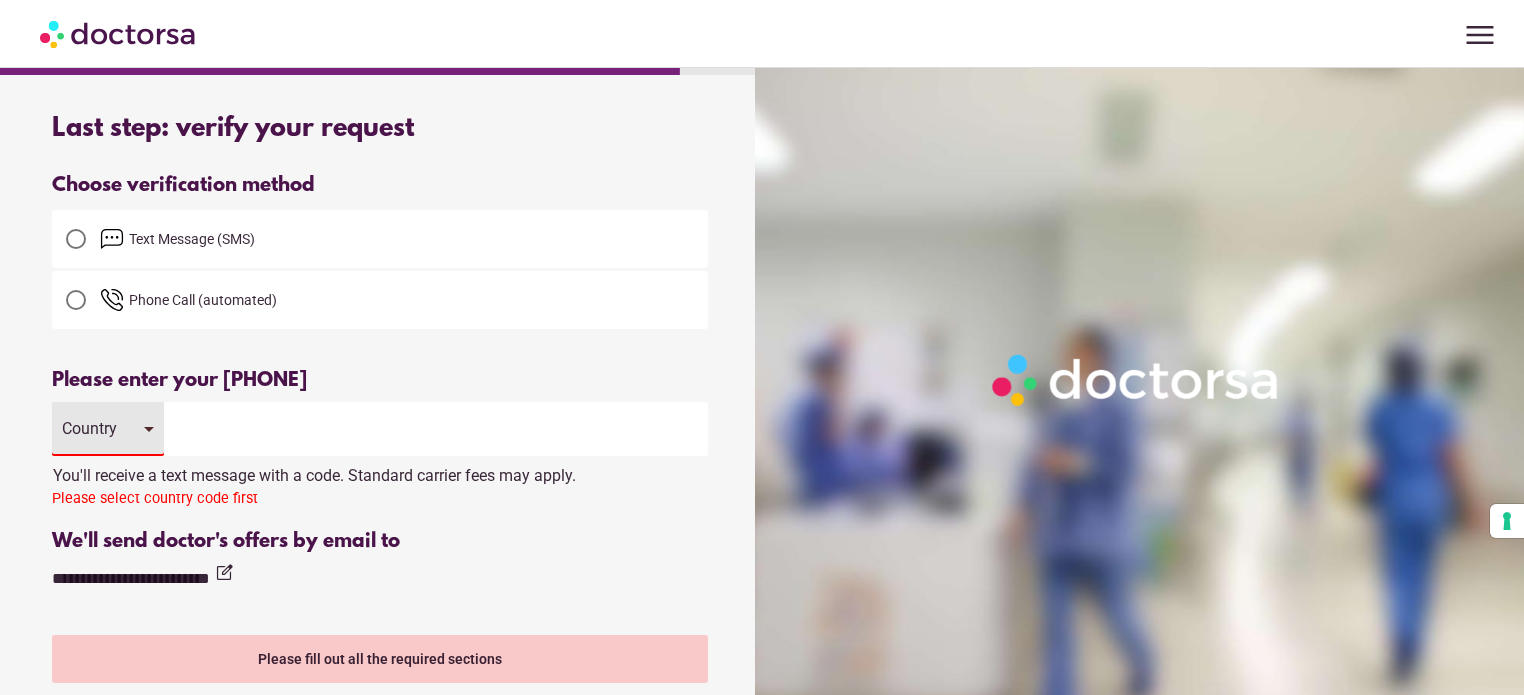 click on "Country" at bounding box center [108, 429] 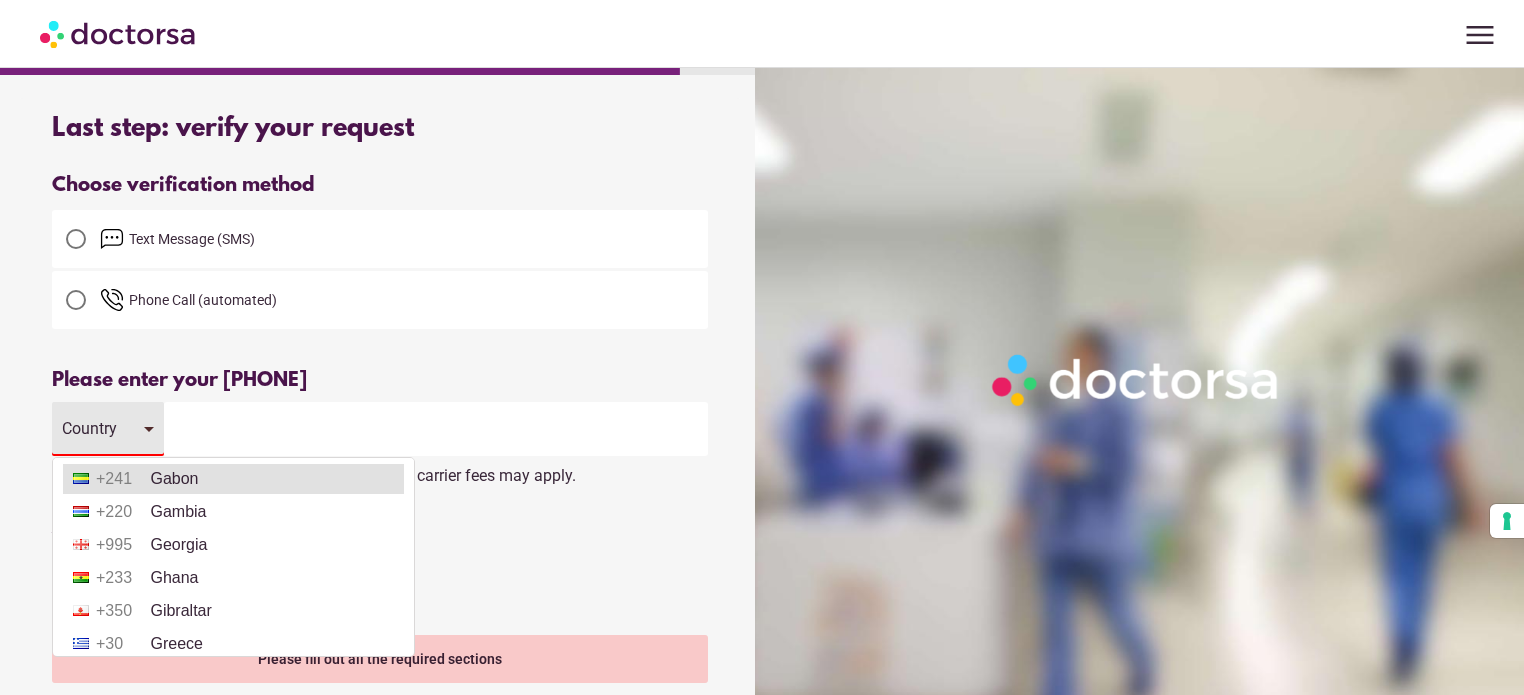 scroll, scrollTop: 2800, scrollLeft: 0, axis: vertical 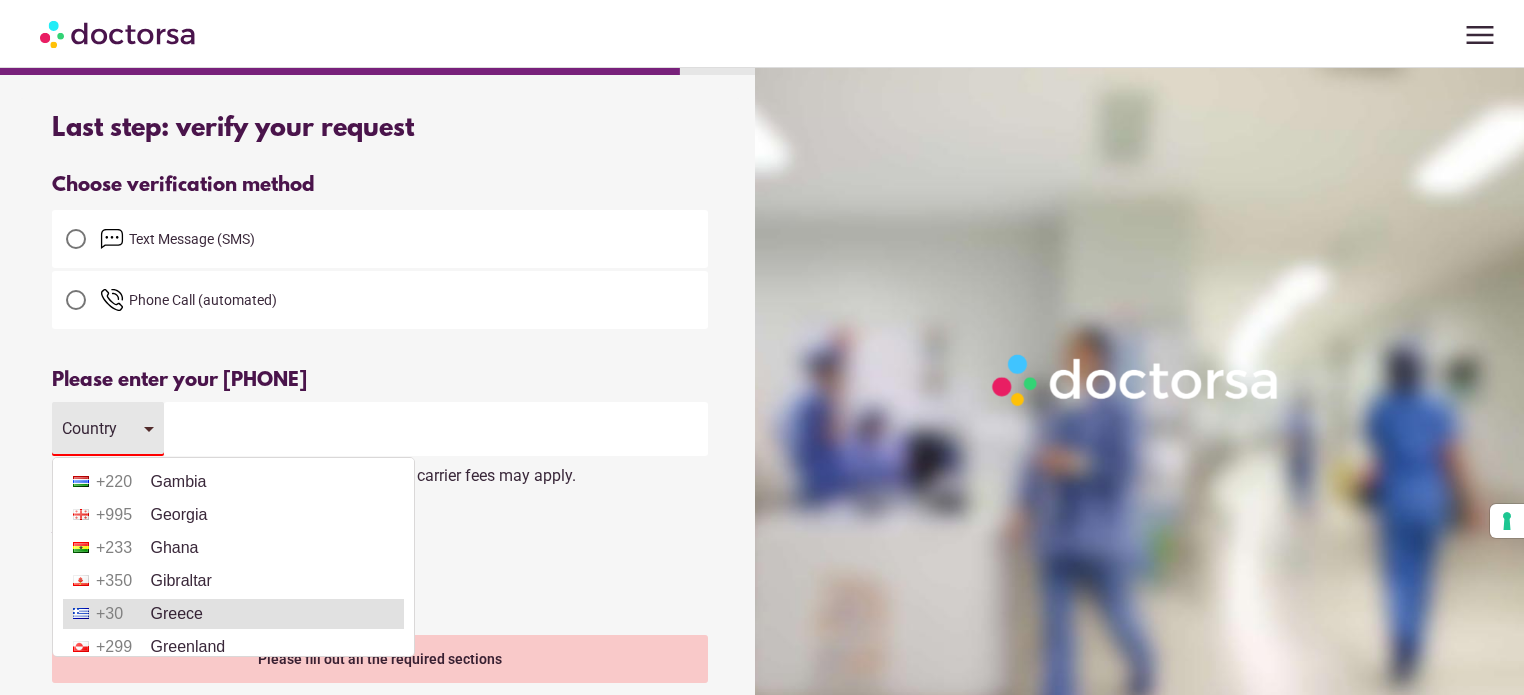click on "+30   Greece" at bounding box center (233, 614) 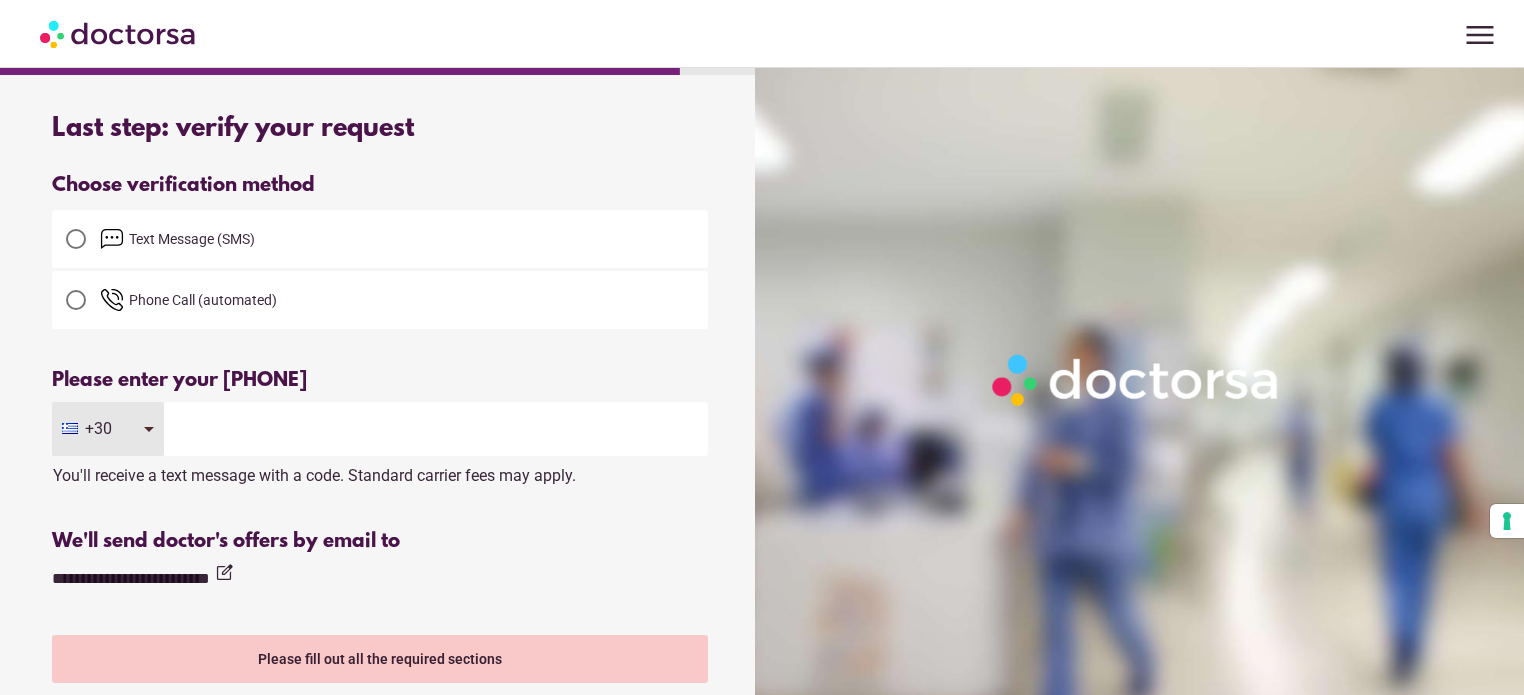 click at bounding box center [436, 429] 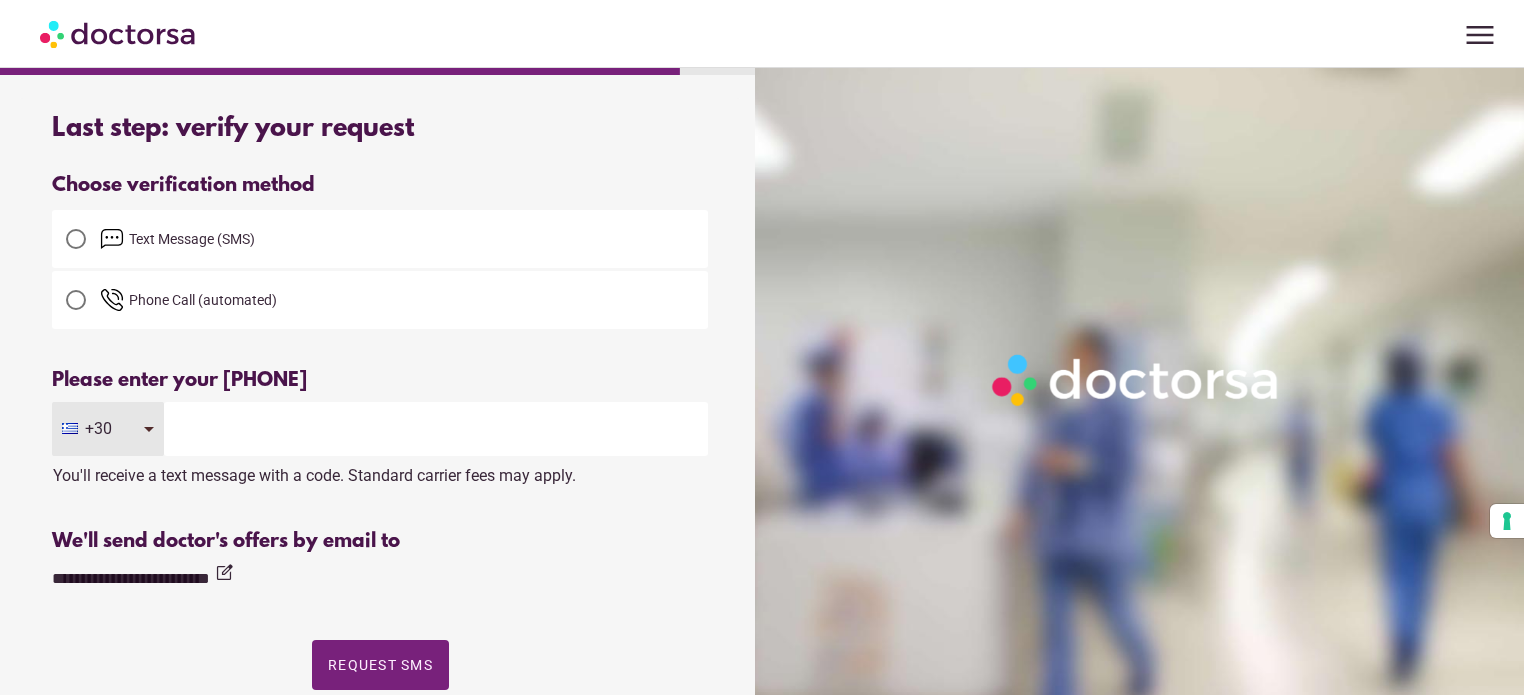type on "**********" 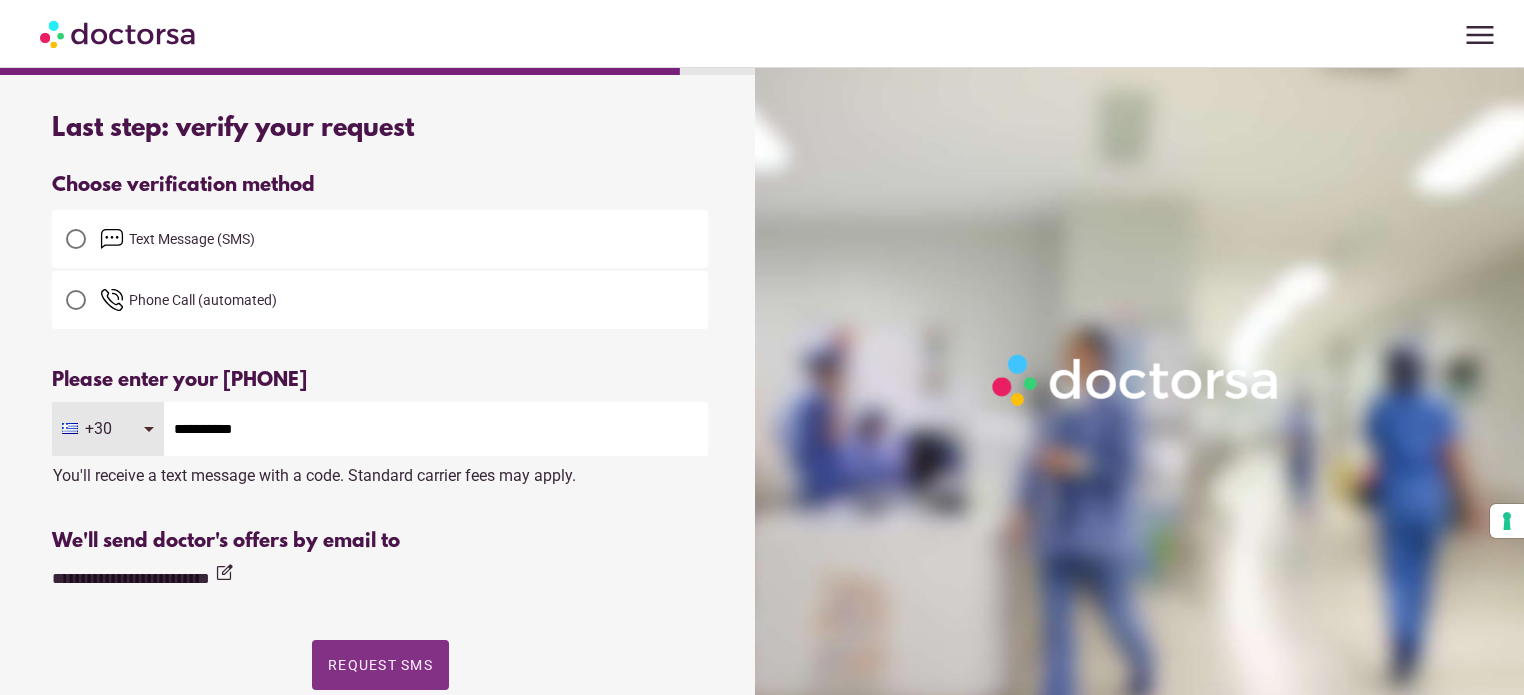 click on "Request SMS" at bounding box center (380, 665) 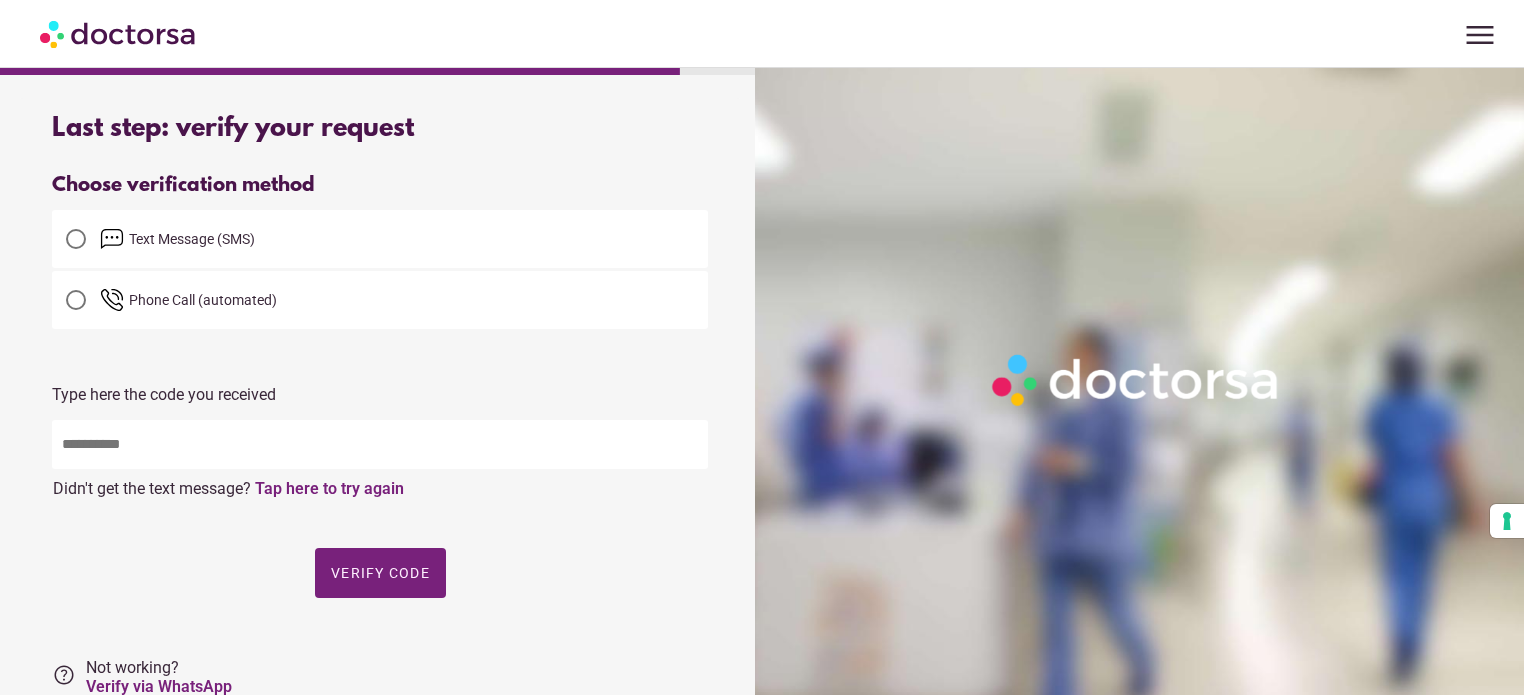 click at bounding box center [380, 444] 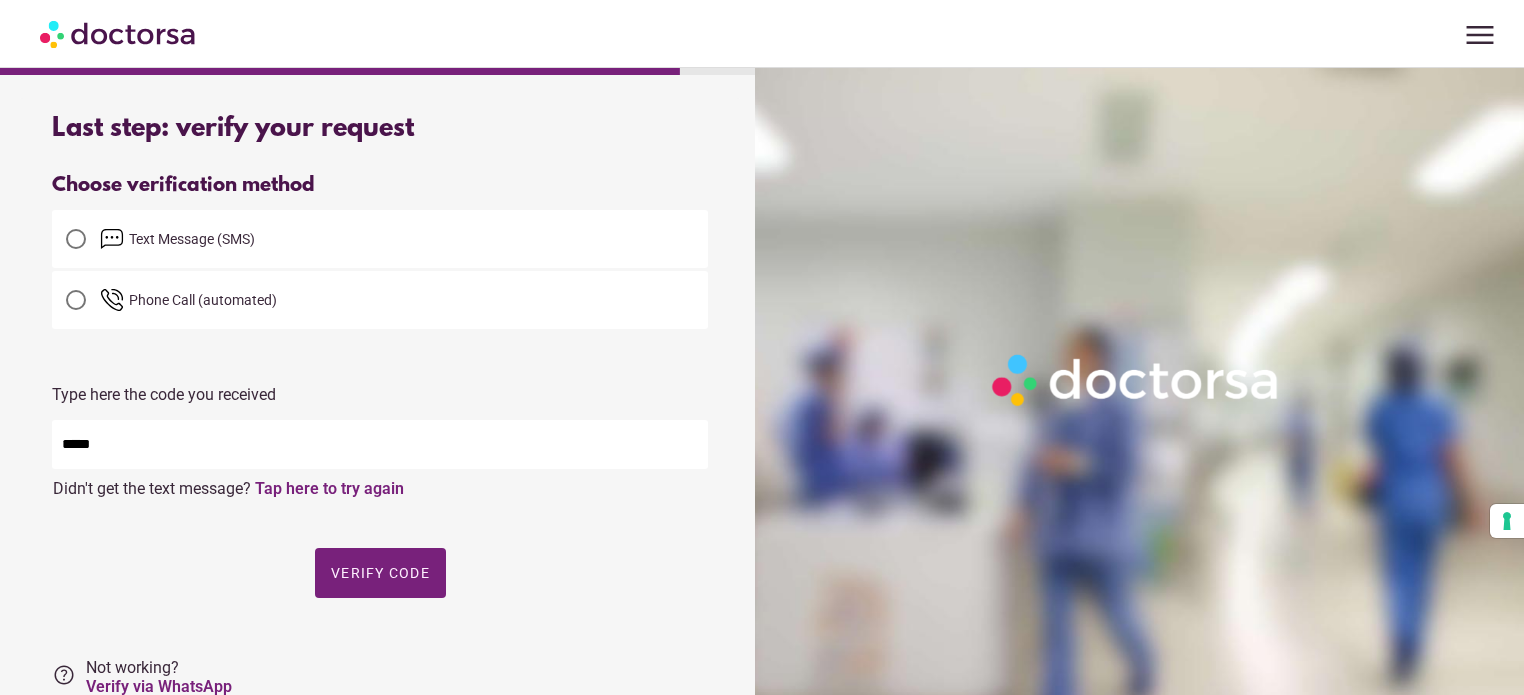 type on "*****" 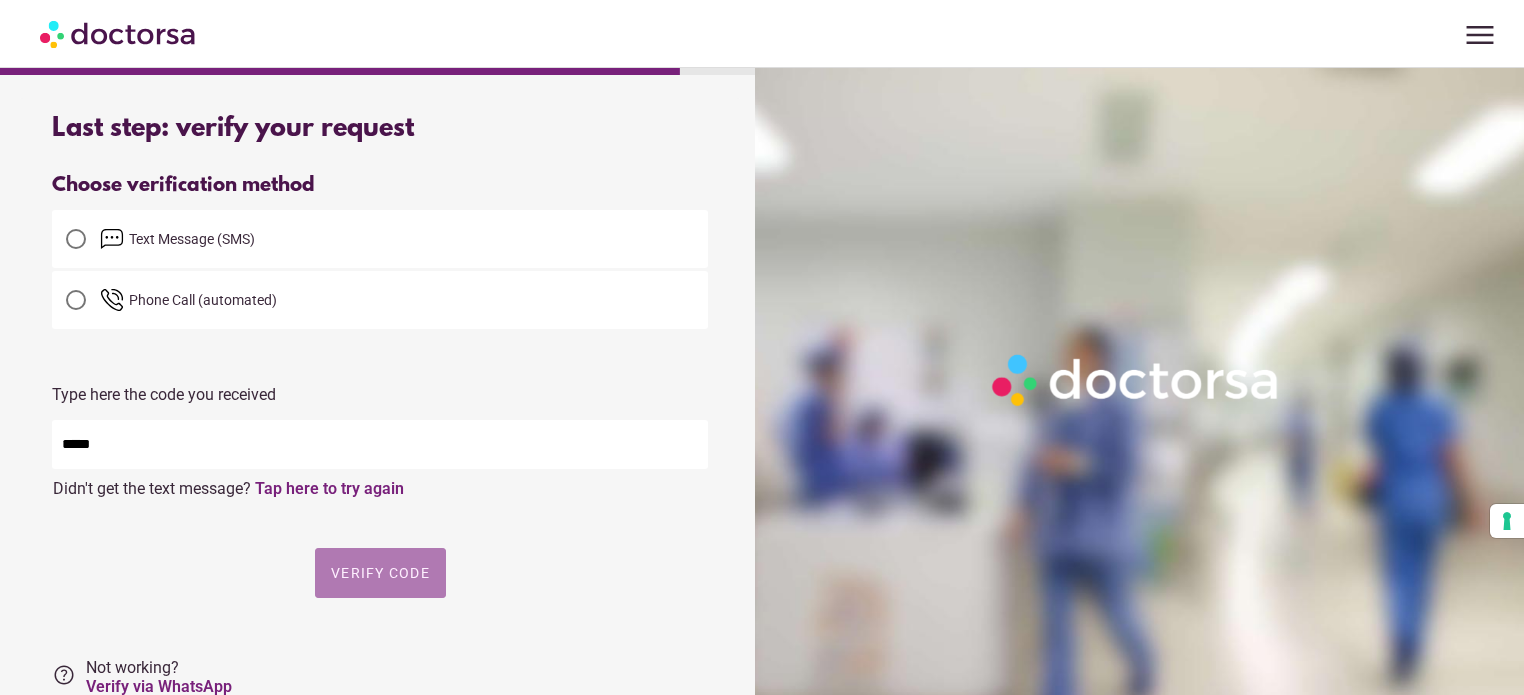 click on "Verify code" at bounding box center (380, 573) 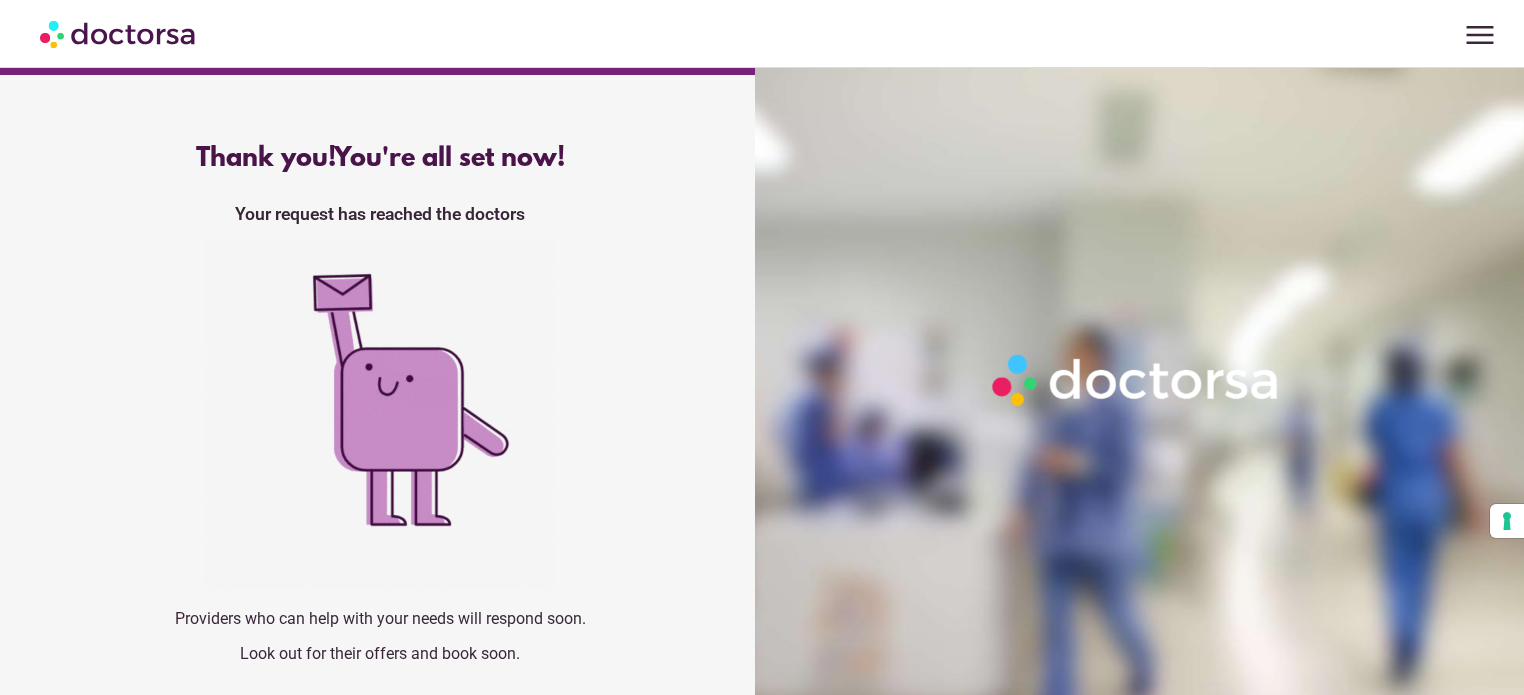 scroll, scrollTop: 22, scrollLeft: 0, axis: vertical 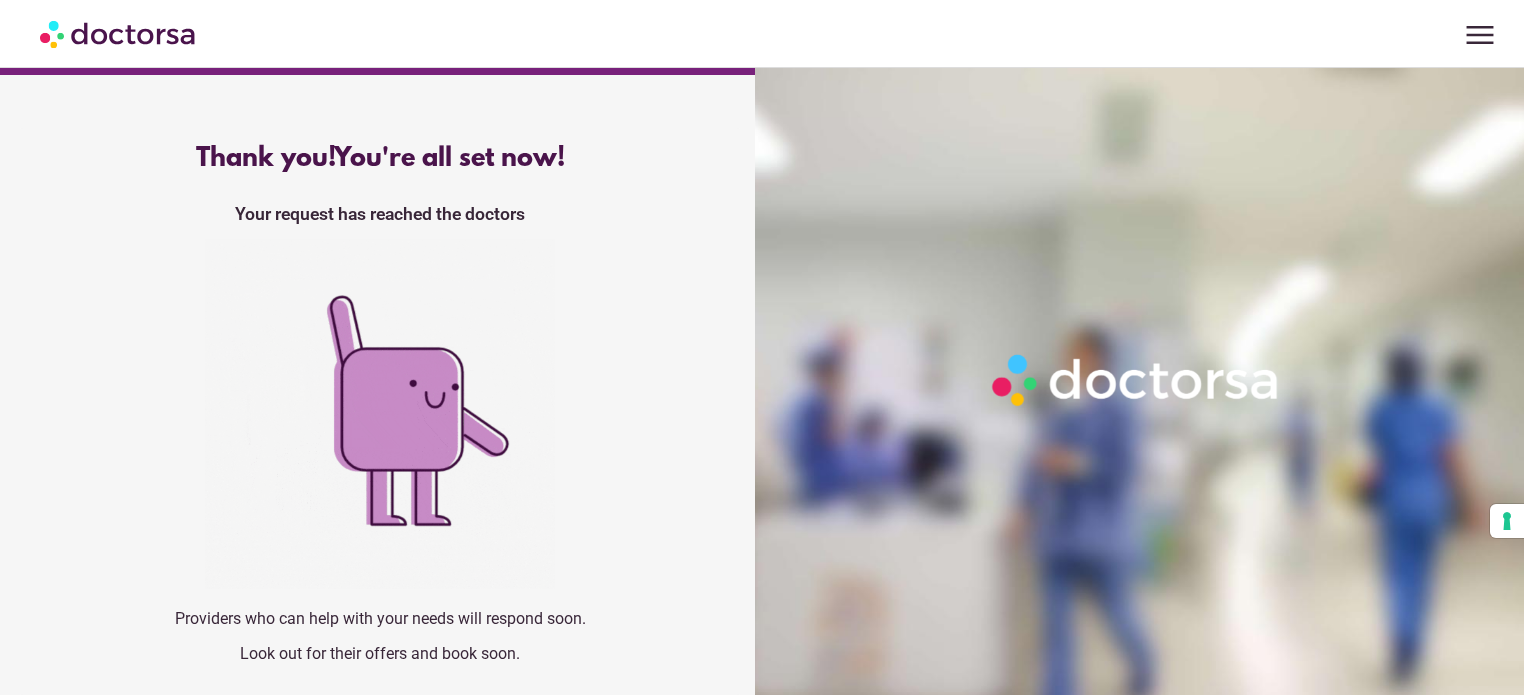 click on "Your request has reached the doctors" at bounding box center (380, 214) 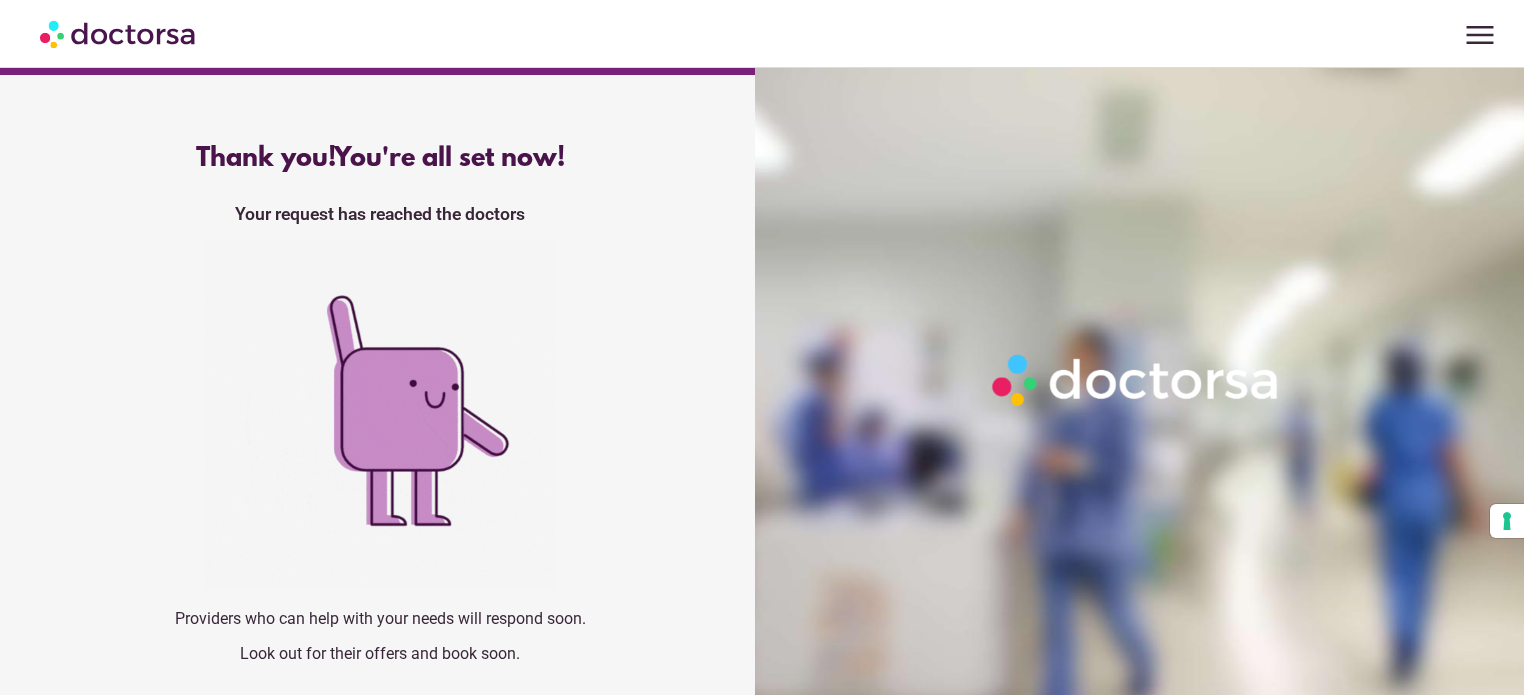 click at bounding box center (119, 33) 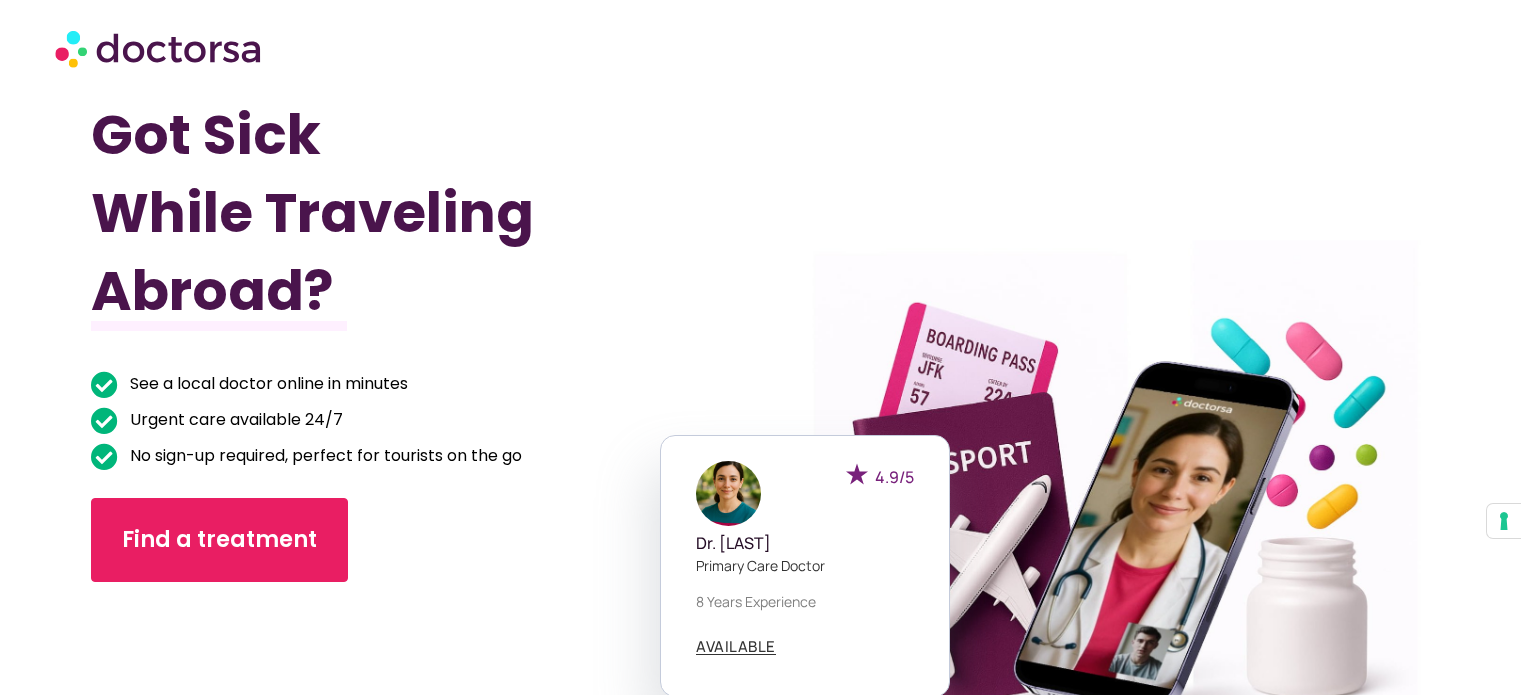 scroll, scrollTop: 0, scrollLeft: 0, axis: both 